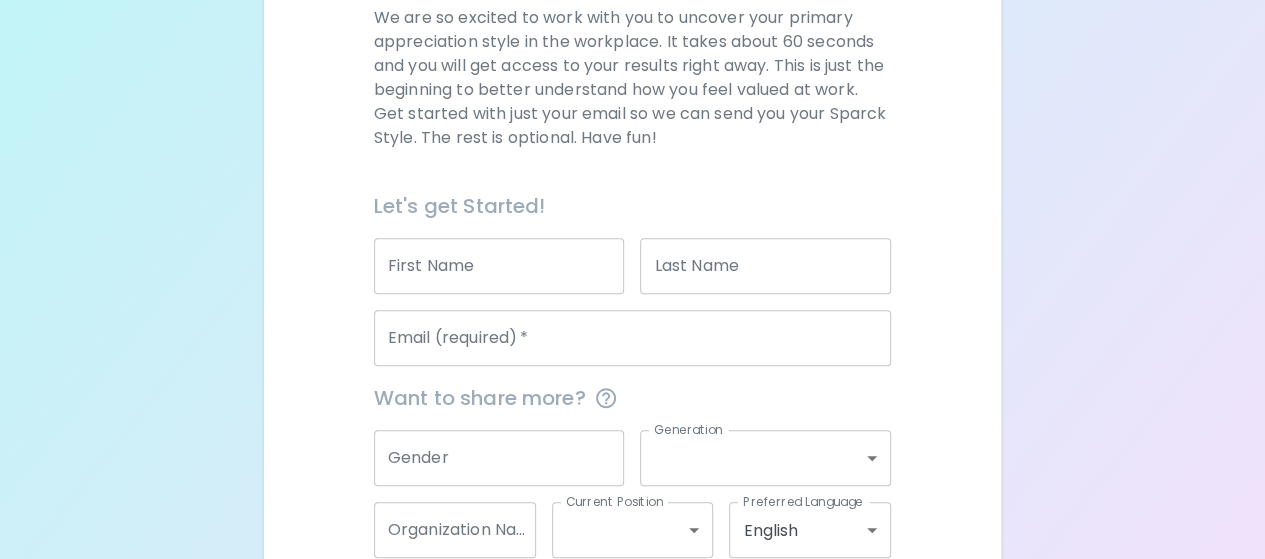 scroll, scrollTop: 306, scrollLeft: 0, axis: vertical 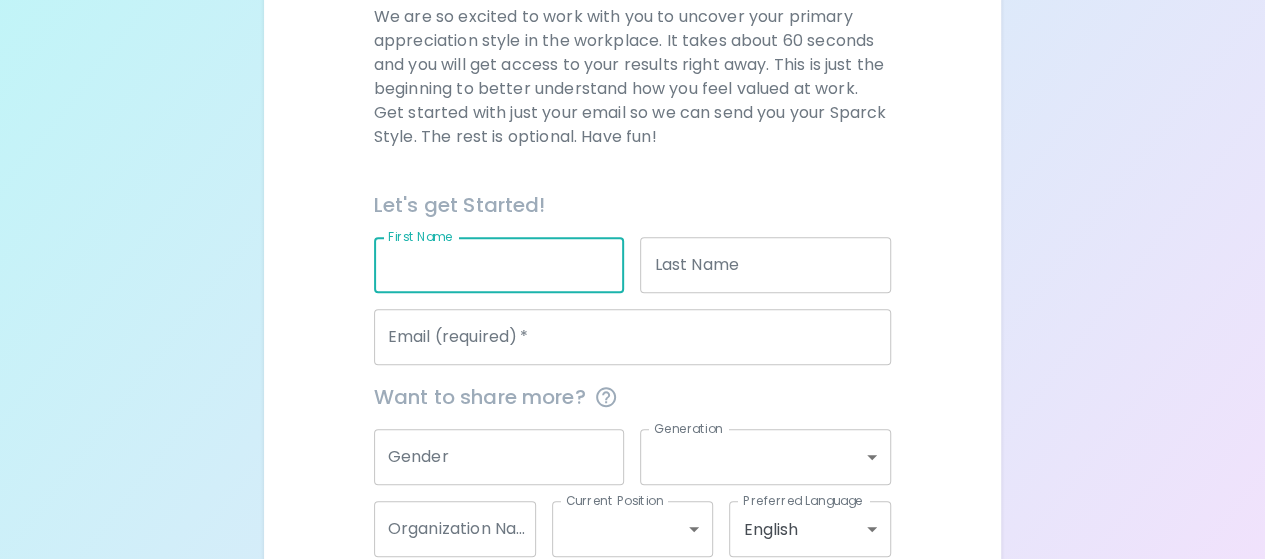 click on "First Name" at bounding box center [499, 265] 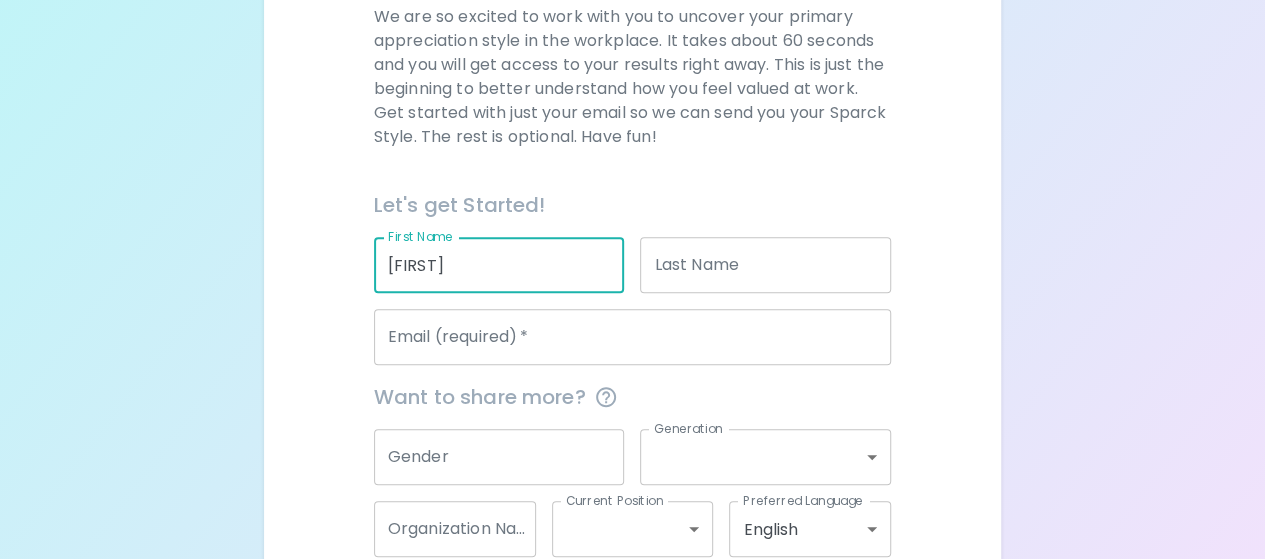 type on "[LAST]" 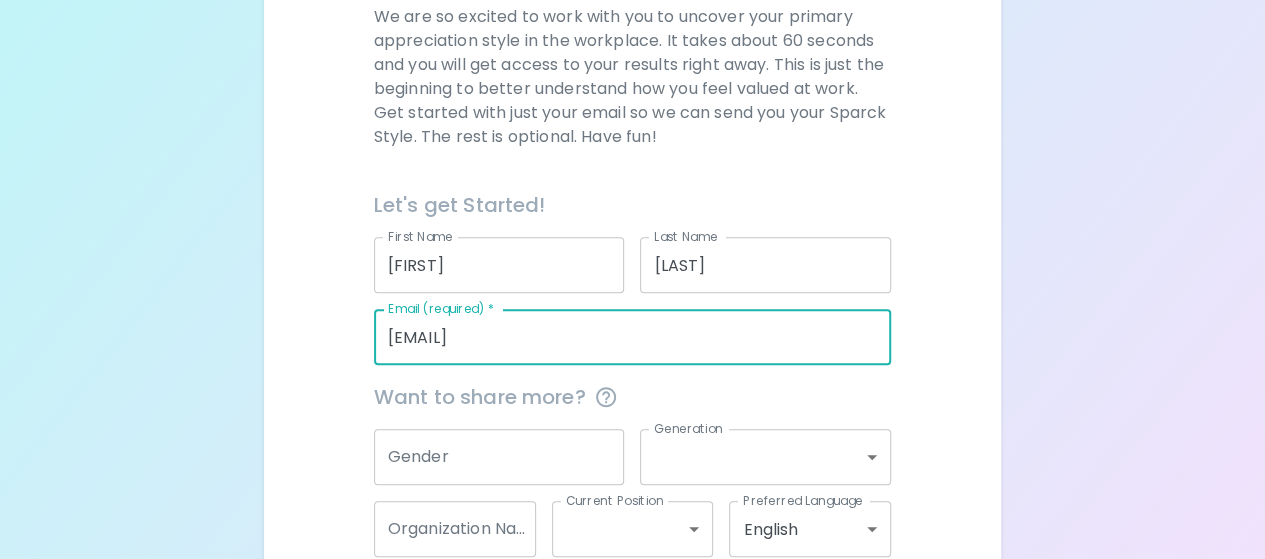 click on "[EMAIL]" at bounding box center [632, 337] 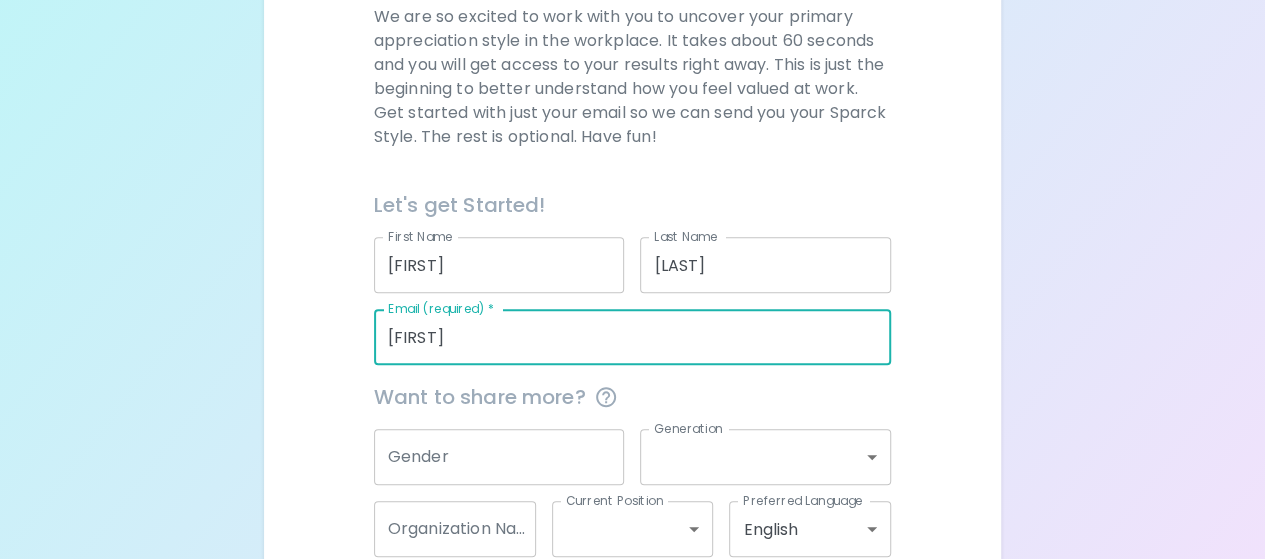 type on "a" 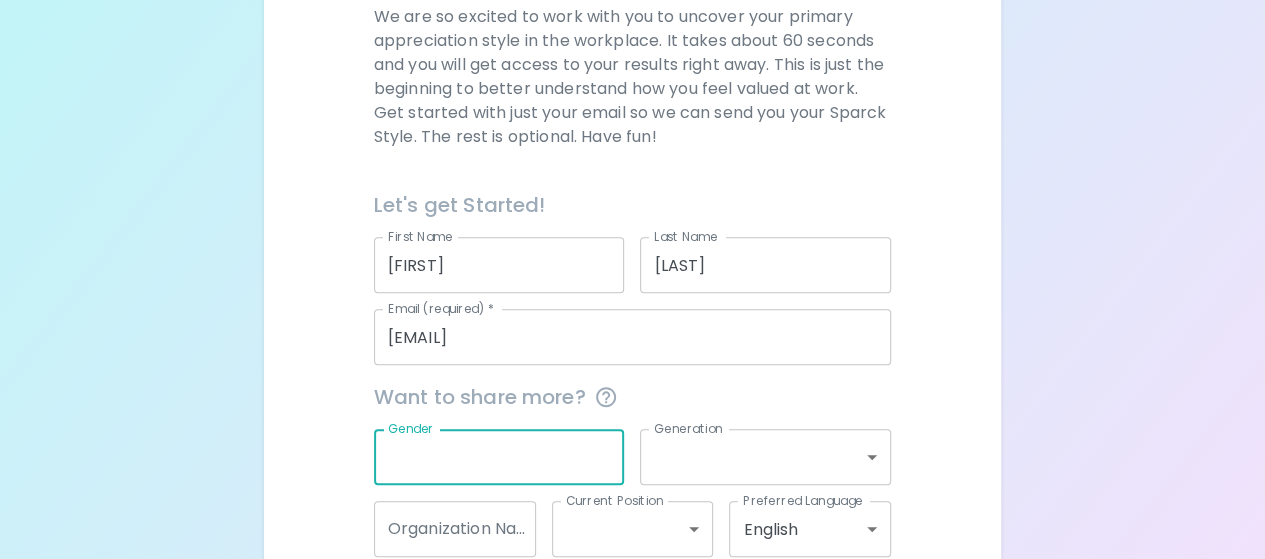 click on "Gender" at bounding box center (499, 457) 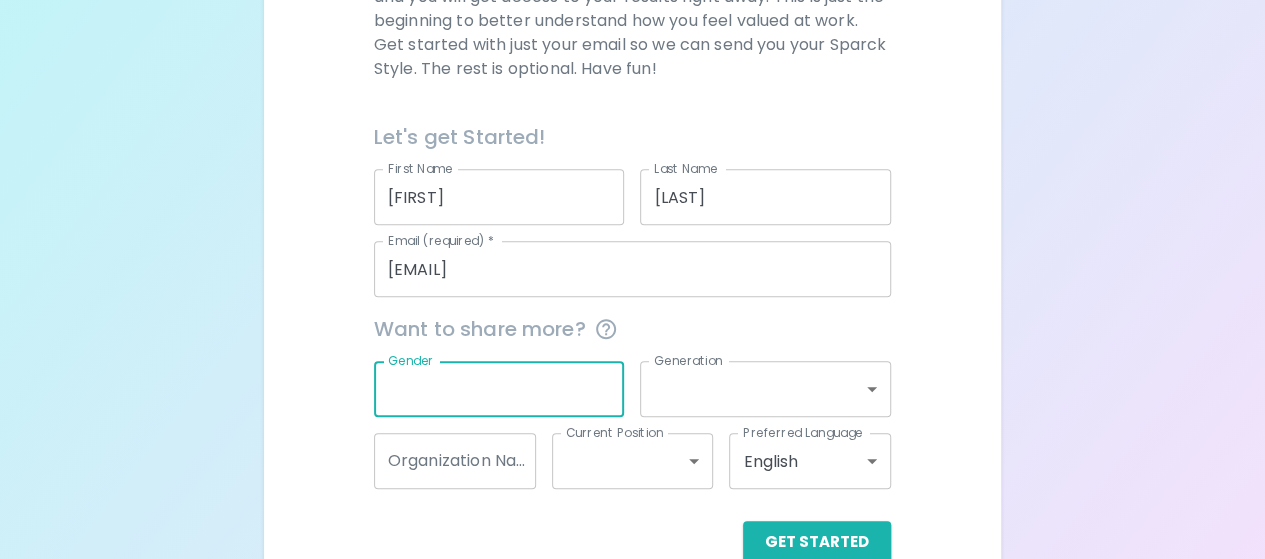 scroll, scrollTop: 417, scrollLeft: 0, axis: vertical 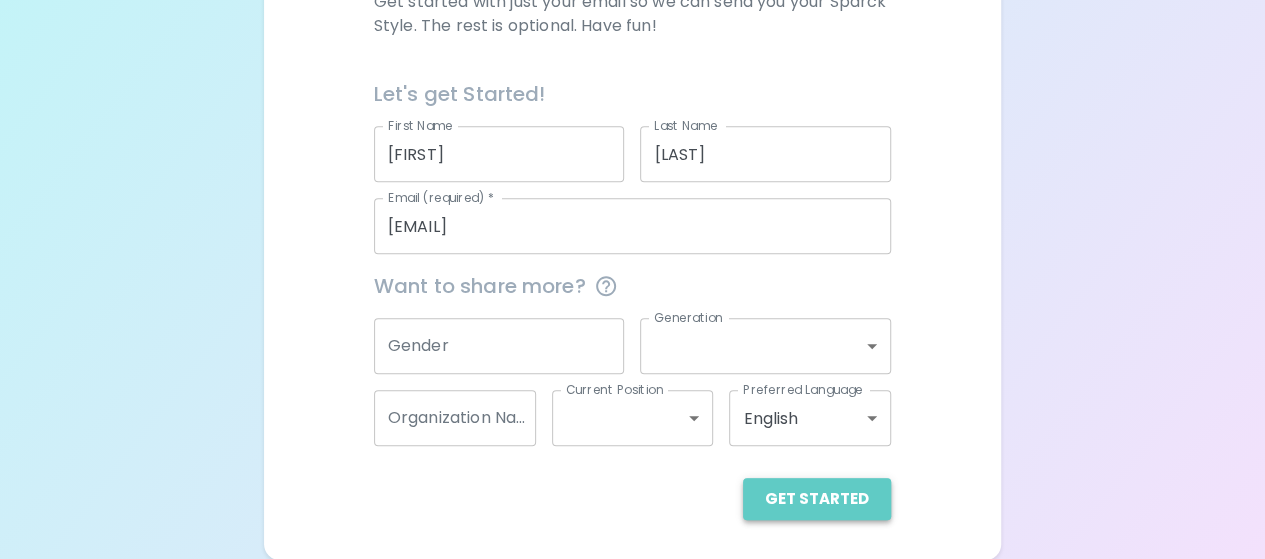 click on "Get Started" at bounding box center (817, 499) 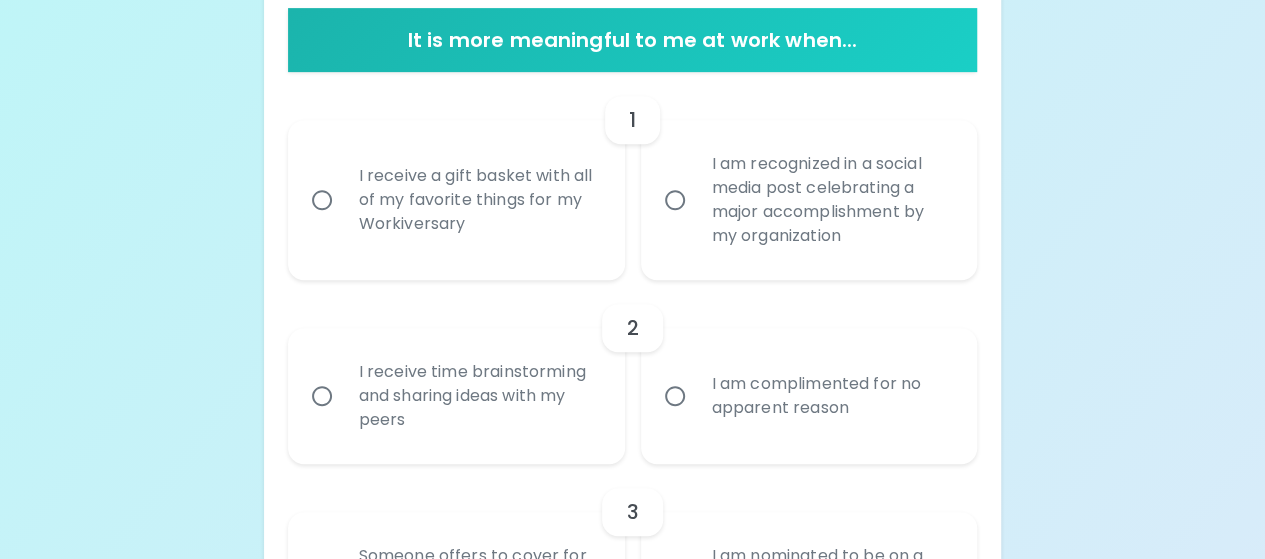 scroll, scrollTop: 408, scrollLeft: 0, axis: vertical 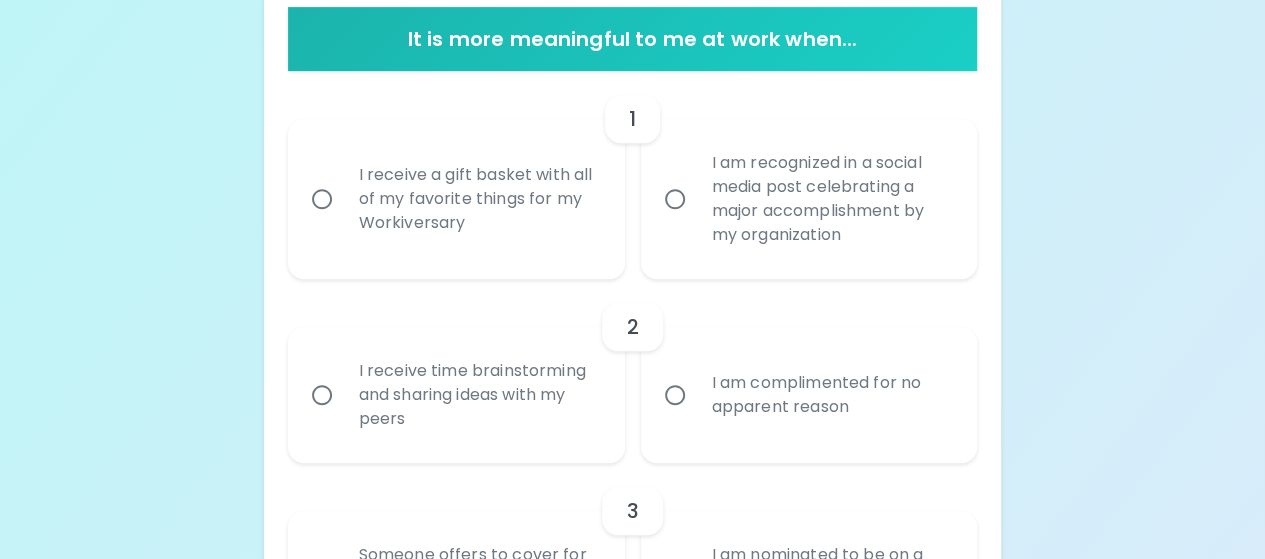 click on "I receive a gift basket with all of my favorite things for my Workiversary" at bounding box center [322, 199] 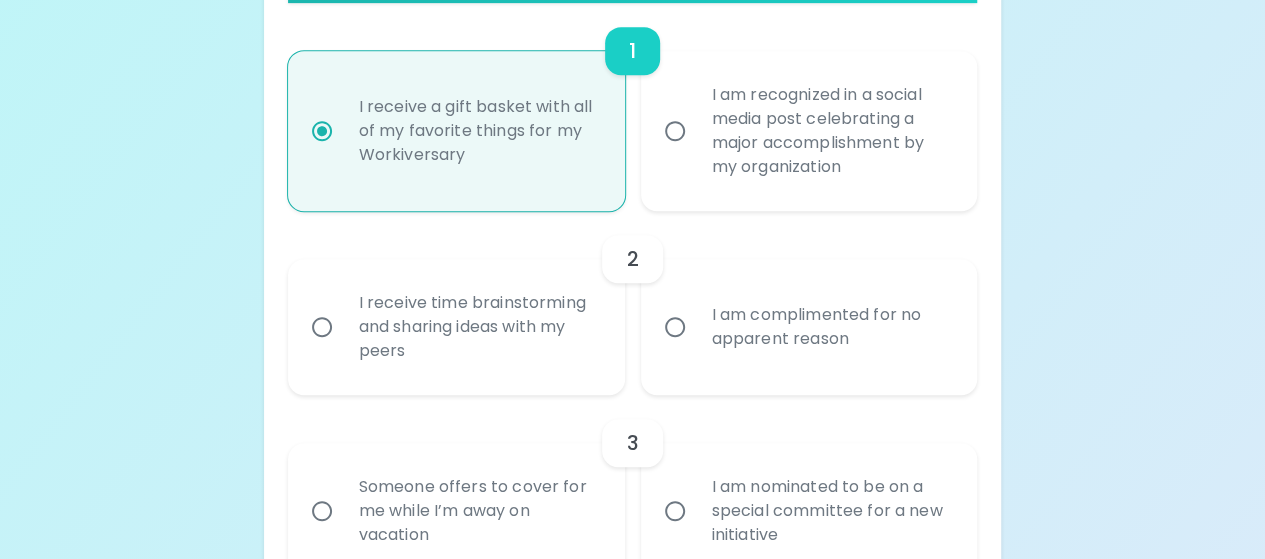 scroll, scrollTop: 568, scrollLeft: 0, axis: vertical 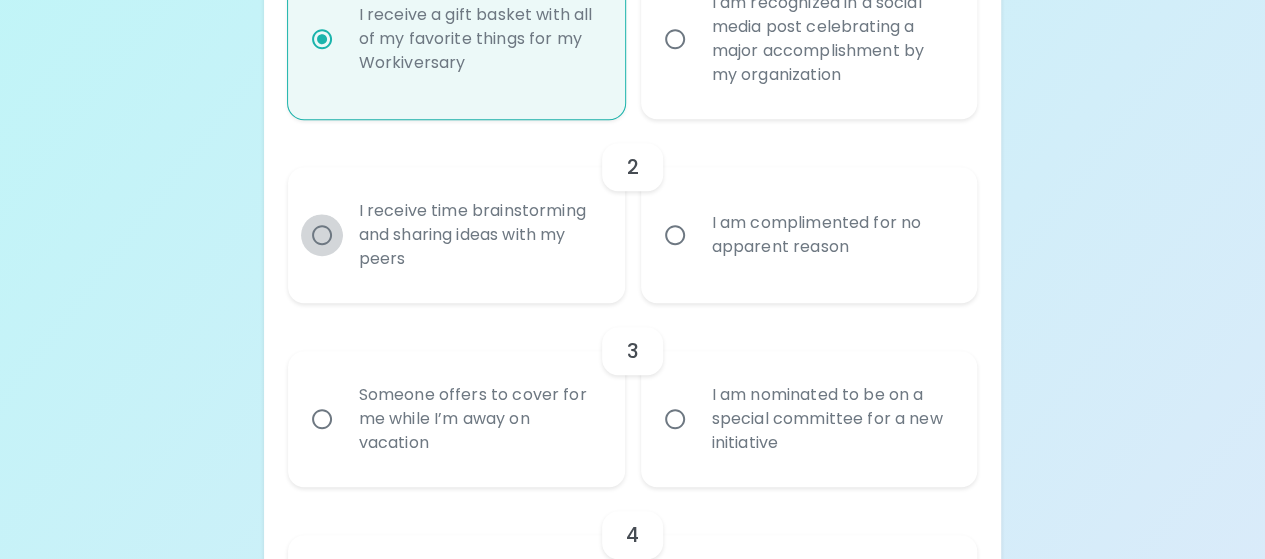 click on "I receive time brainstorming and sharing ideas with my peers" at bounding box center [322, 235] 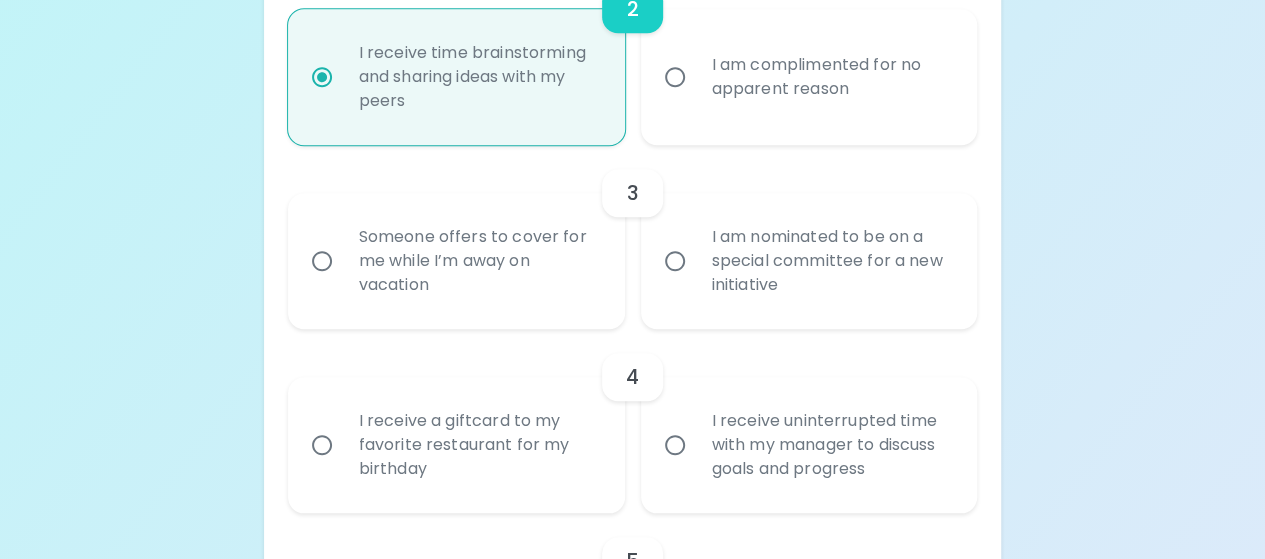 scroll, scrollTop: 728, scrollLeft: 0, axis: vertical 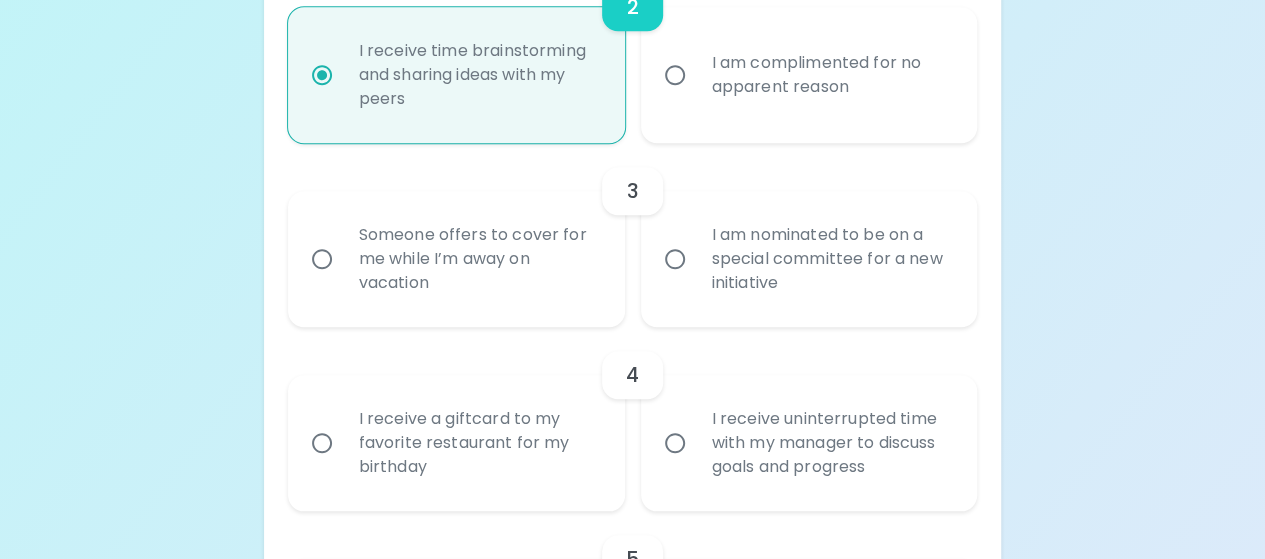 radio on "true" 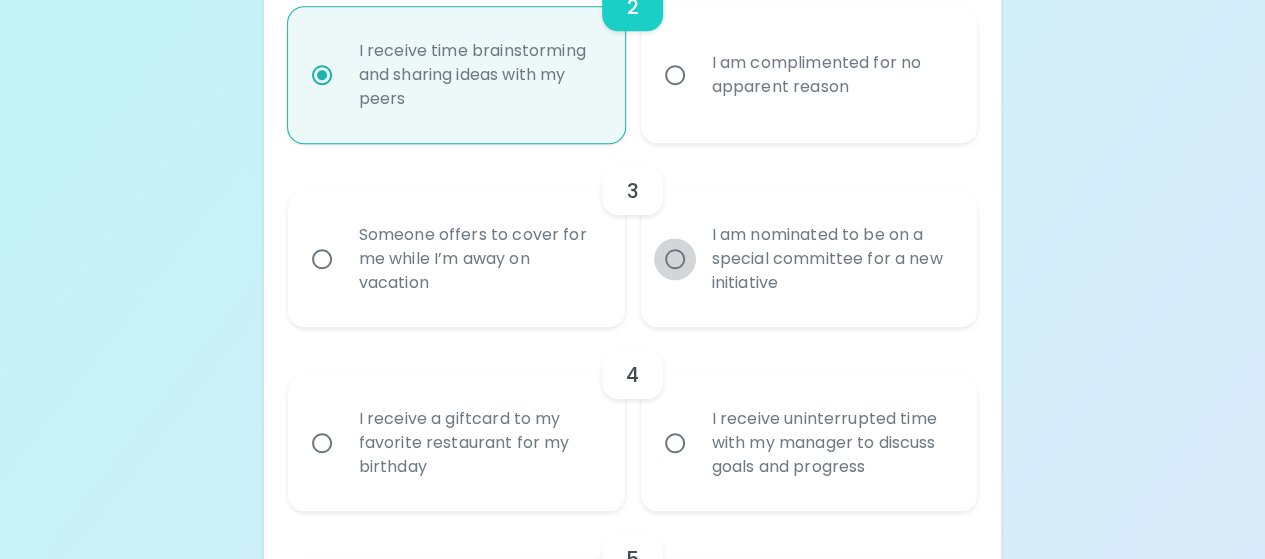 click on "I am nominated to be on a special committee for a new initiative" at bounding box center [675, 259] 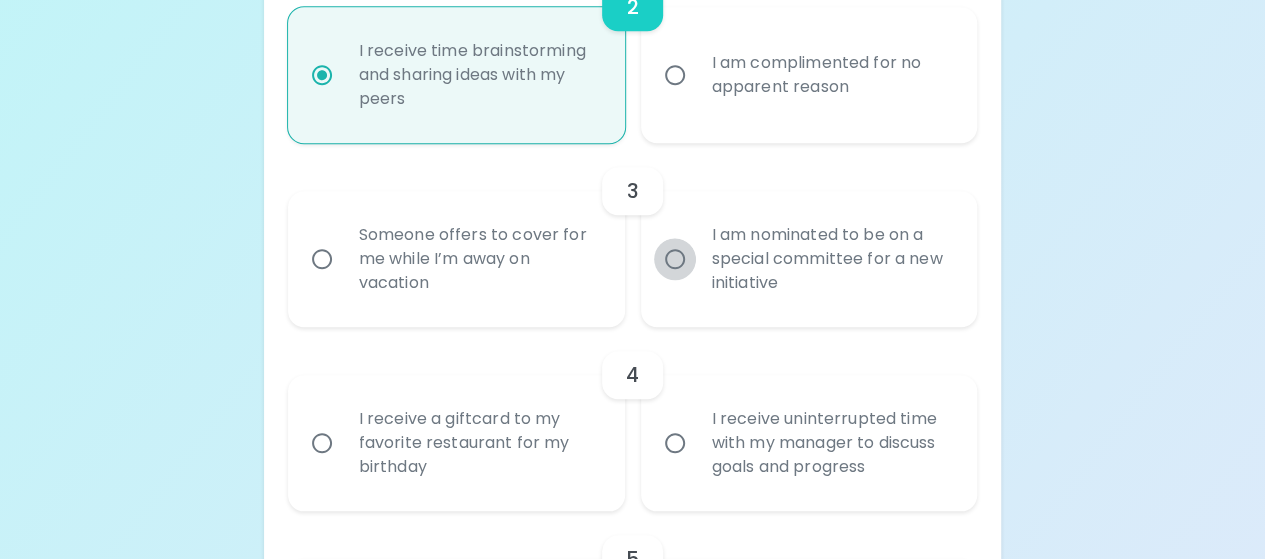 radio on "false" 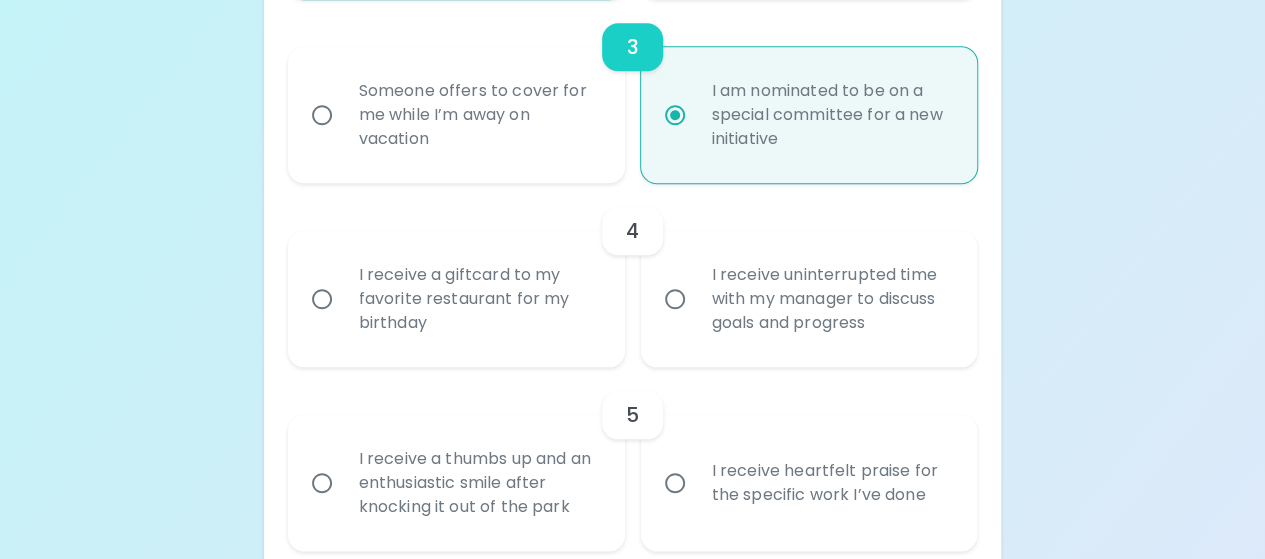 scroll, scrollTop: 888, scrollLeft: 0, axis: vertical 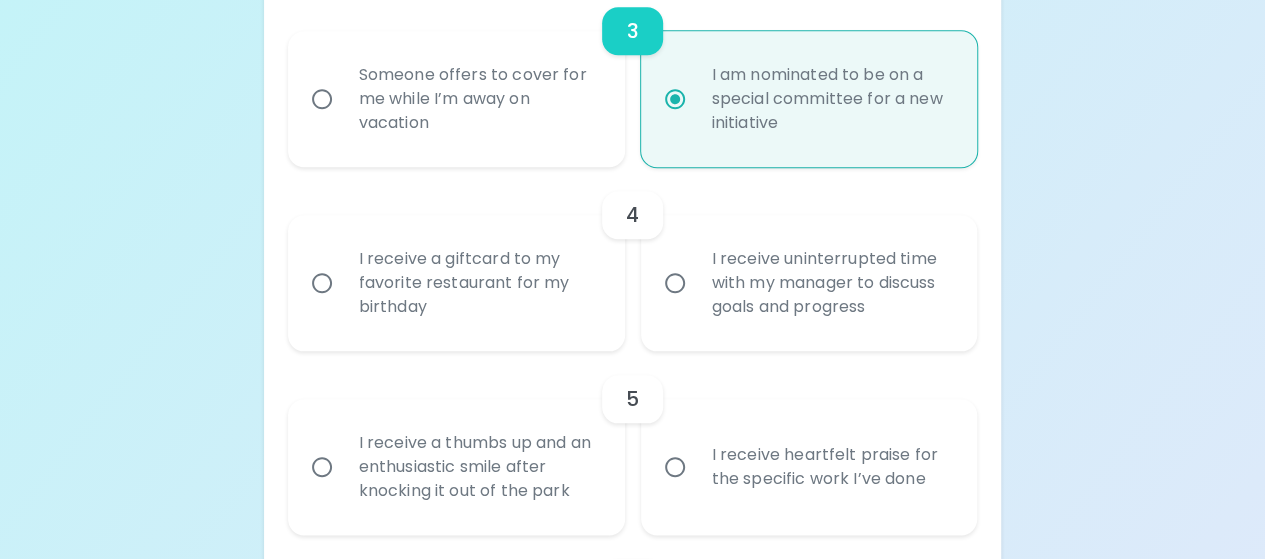 radio on "true" 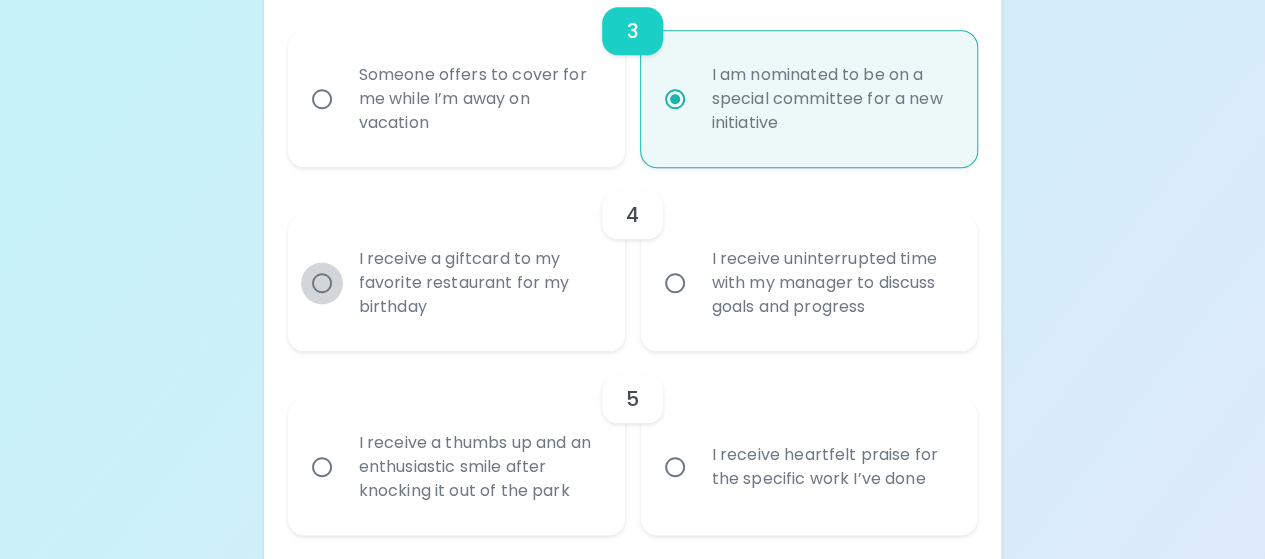 click on "I receive a giftcard to my favorite restaurant for my birthday" at bounding box center [322, 283] 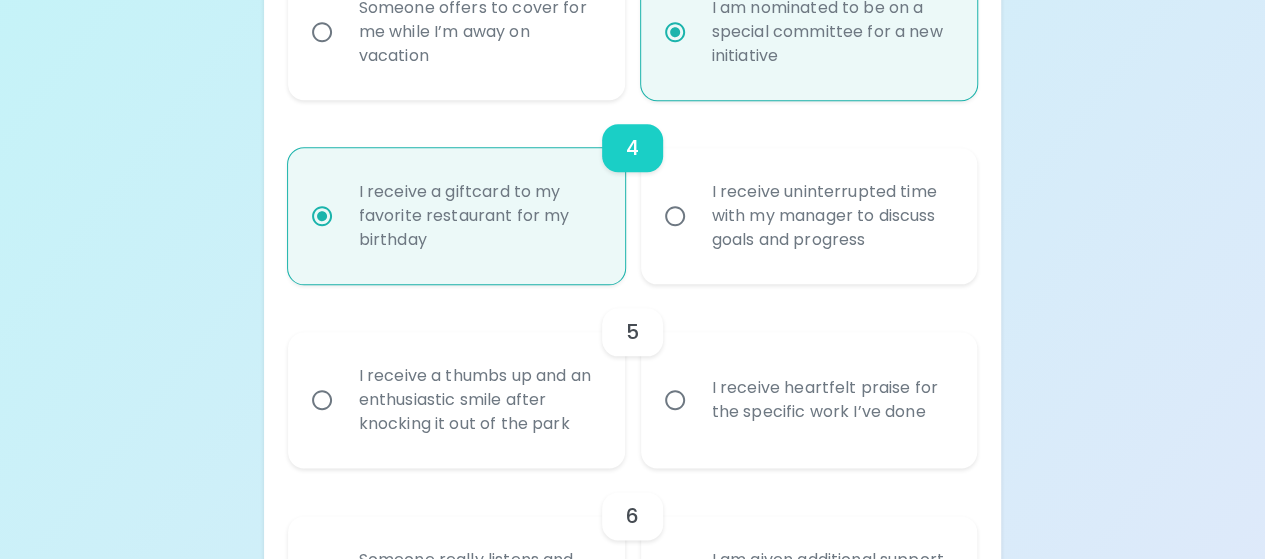 scroll, scrollTop: 1048, scrollLeft: 0, axis: vertical 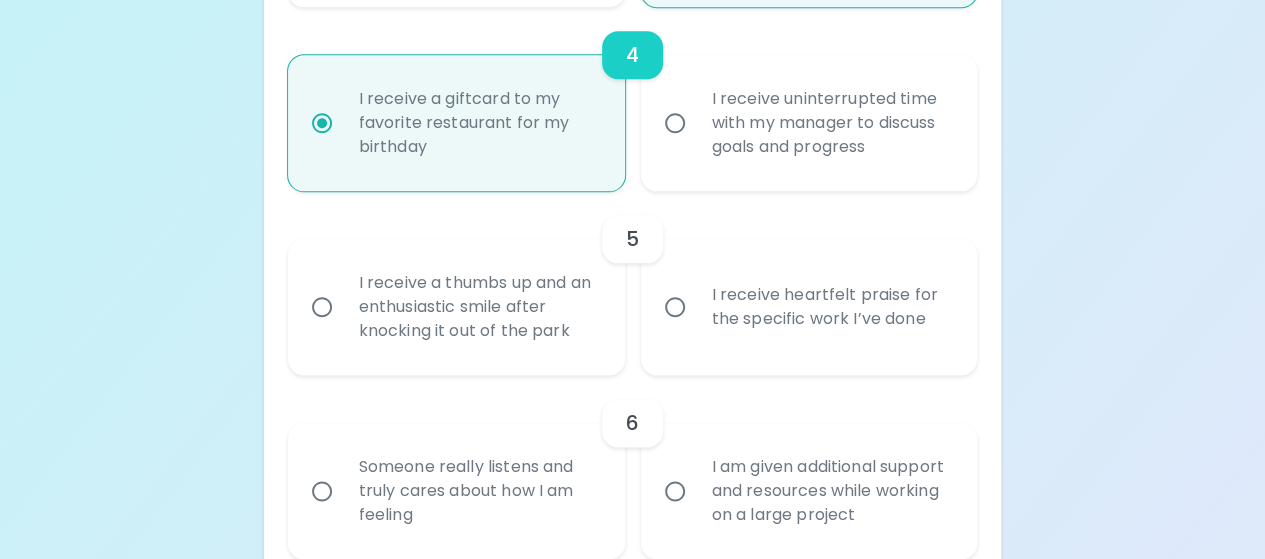 radio on "true" 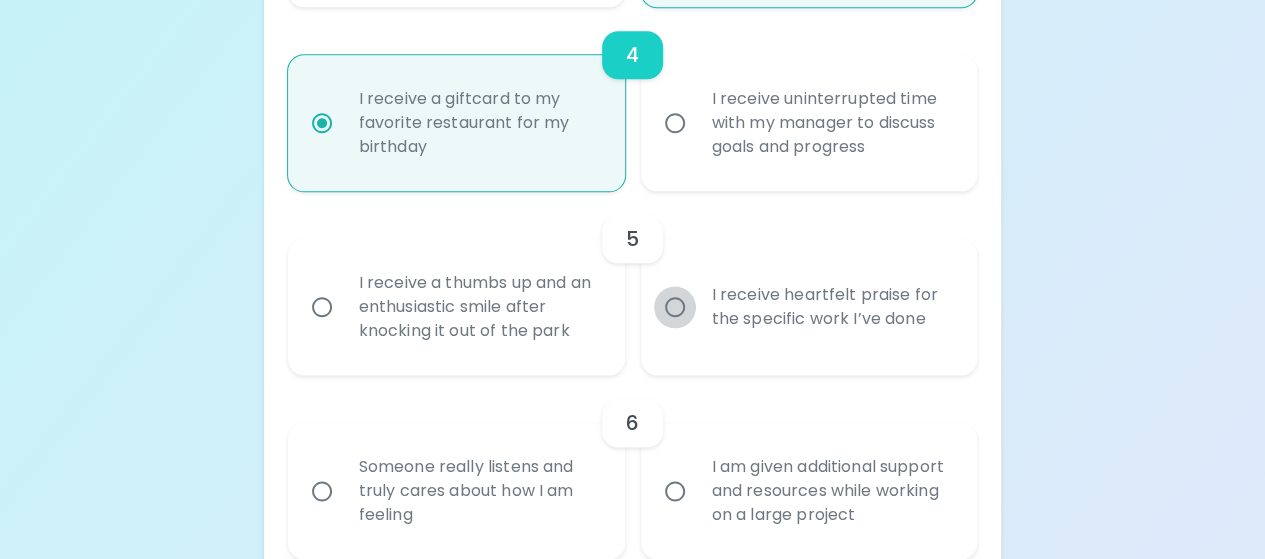click on "I receive heartfelt praise for the specific work I’ve done" at bounding box center [675, 307] 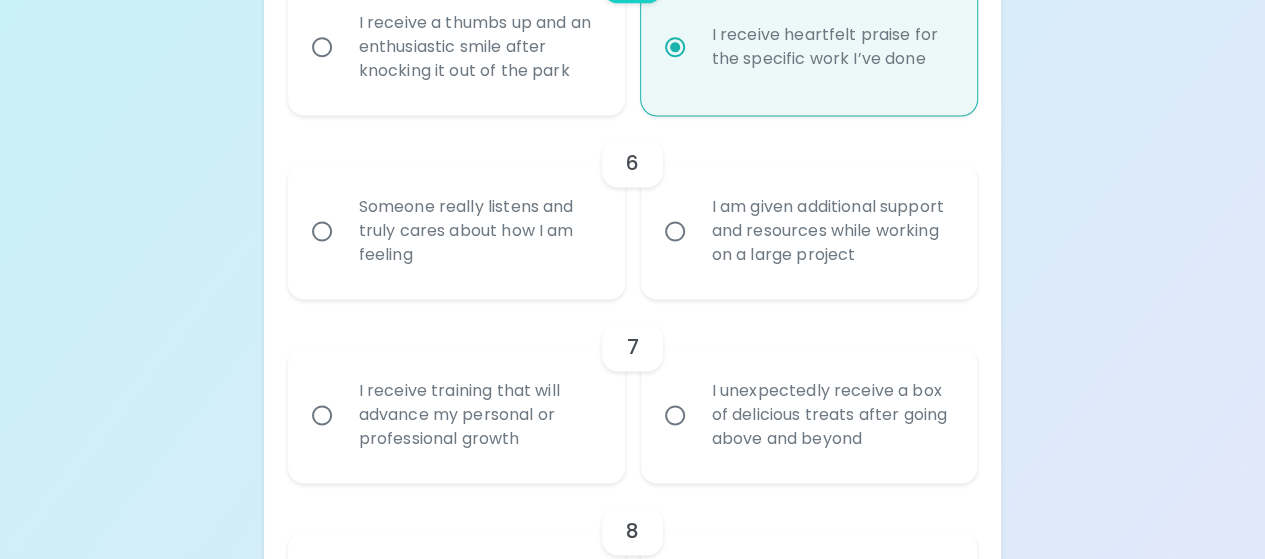 scroll, scrollTop: 1312, scrollLeft: 0, axis: vertical 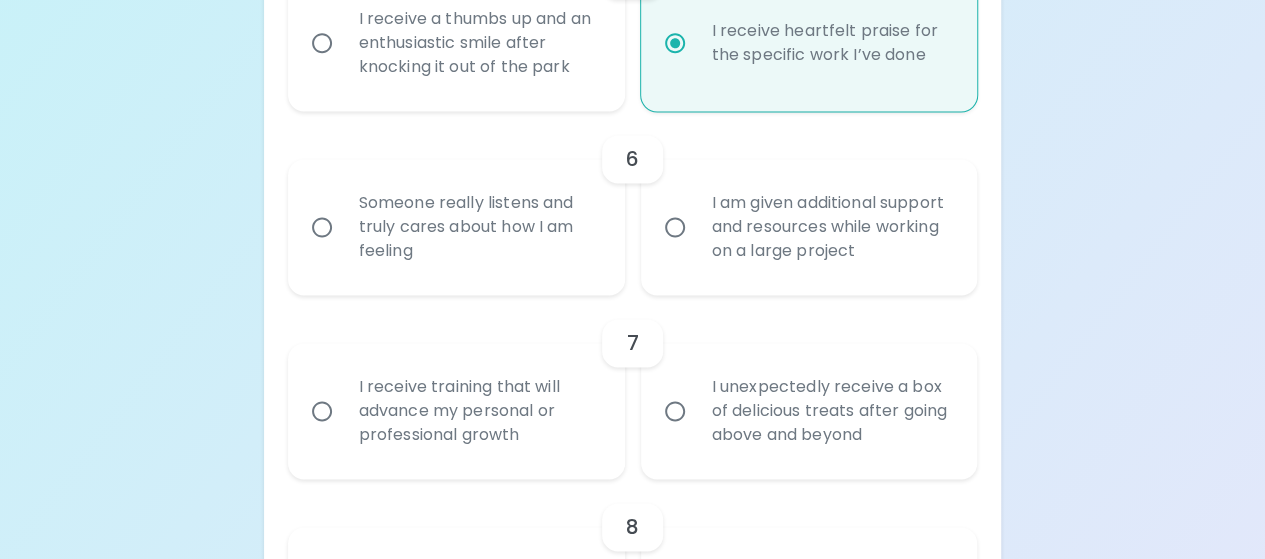 radio on "true" 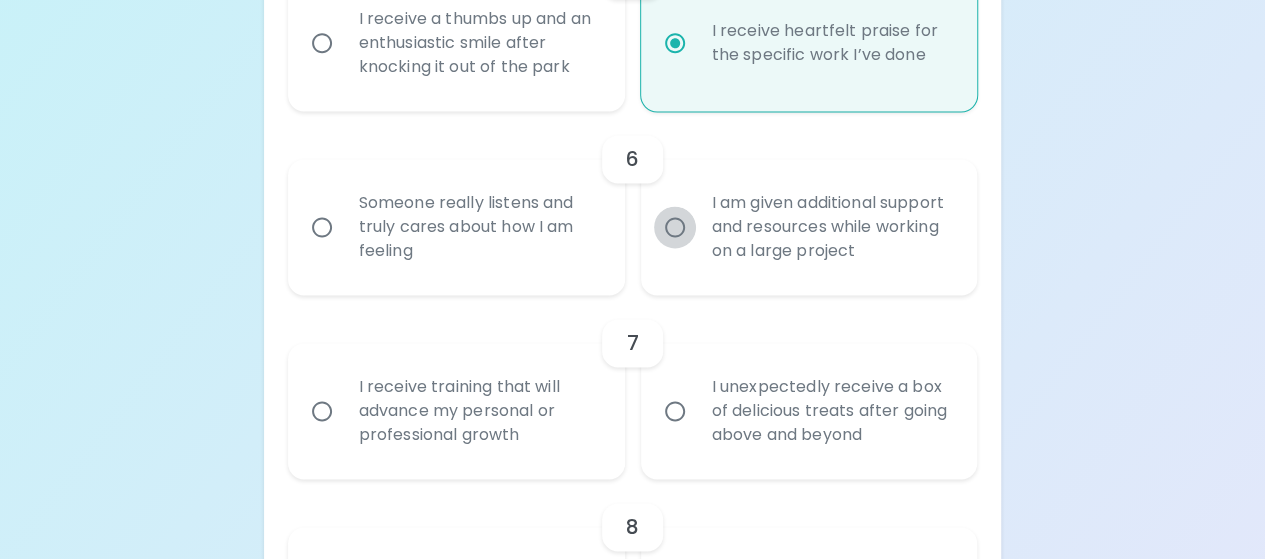 click on "I am given additional support and resources while working on a large project" at bounding box center (675, 227) 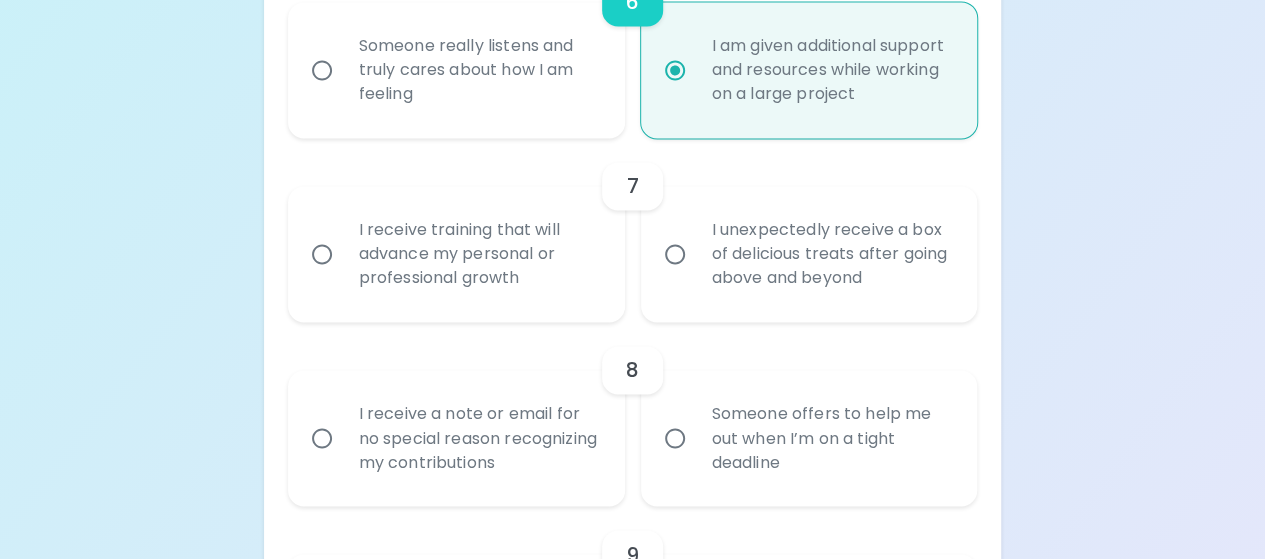 scroll, scrollTop: 1472, scrollLeft: 0, axis: vertical 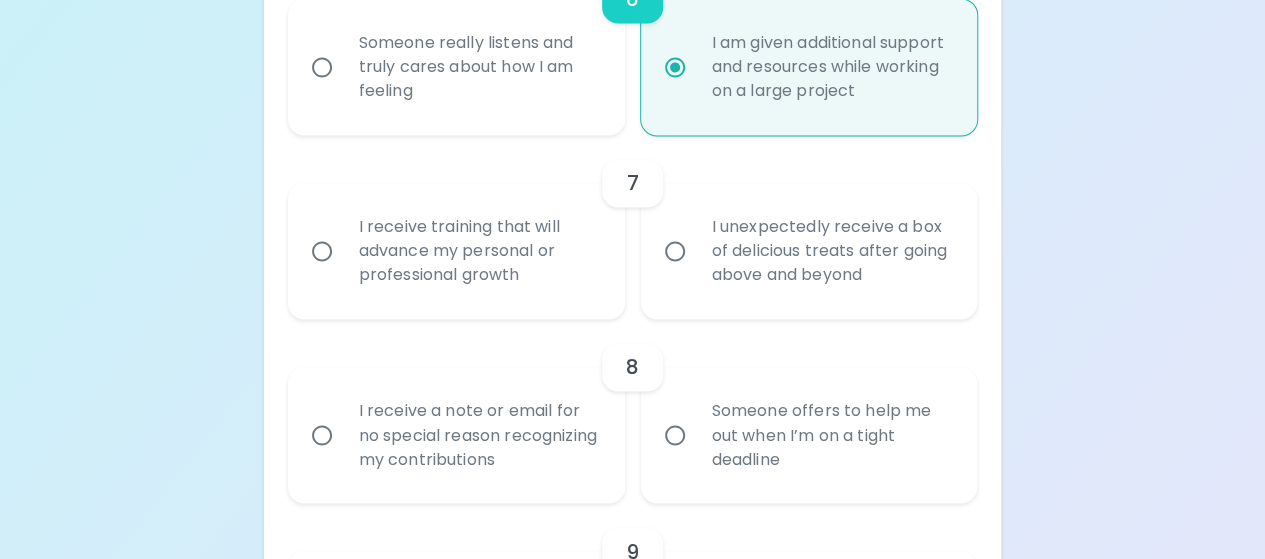 radio on "true" 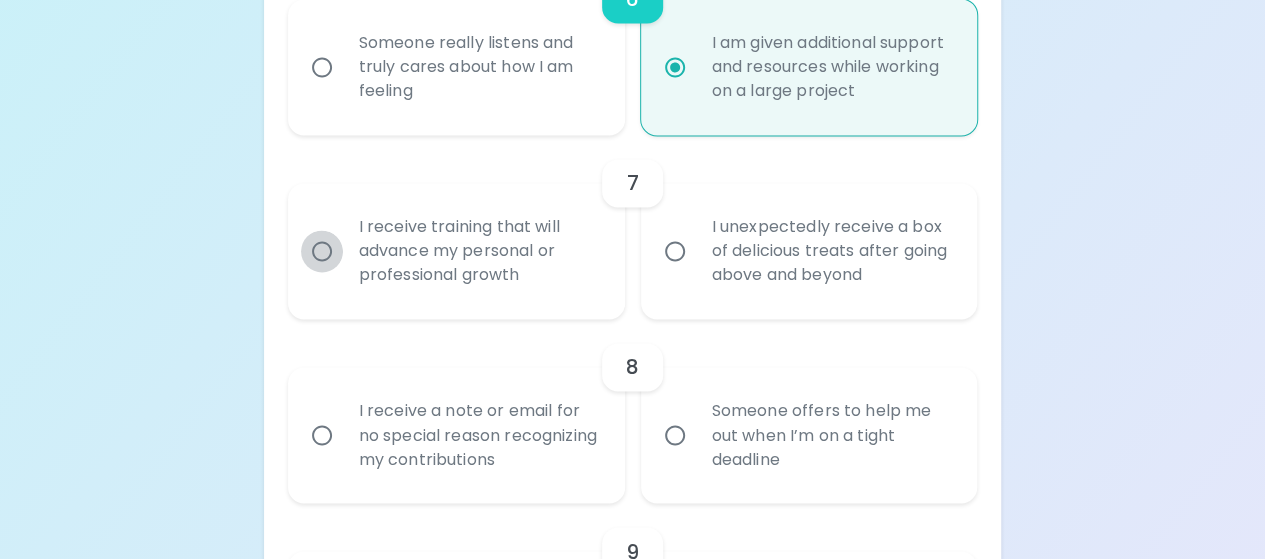 click on "I receive training that will advance my personal or professional growth" at bounding box center (322, 251) 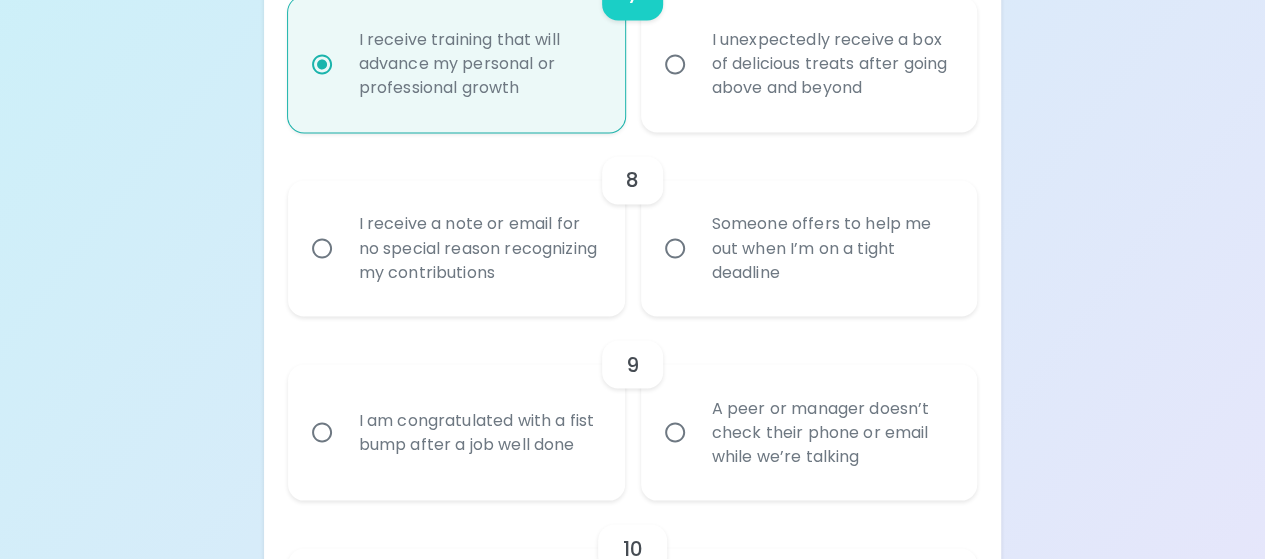 scroll, scrollTop: 1660, scrollLeft: 0, axis: vertical 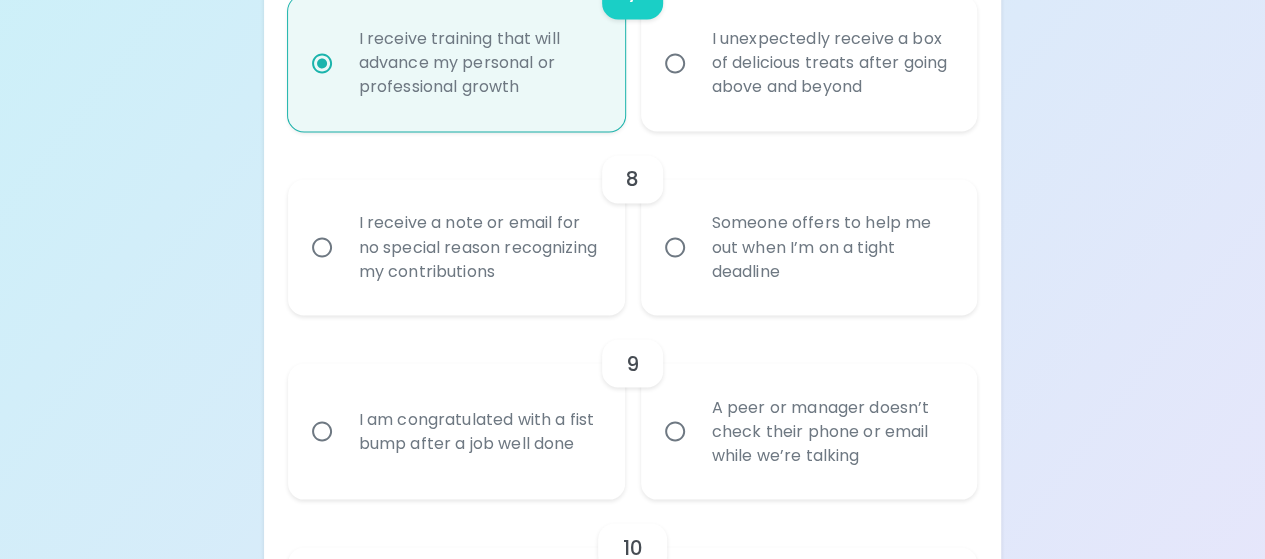 radio on "true" 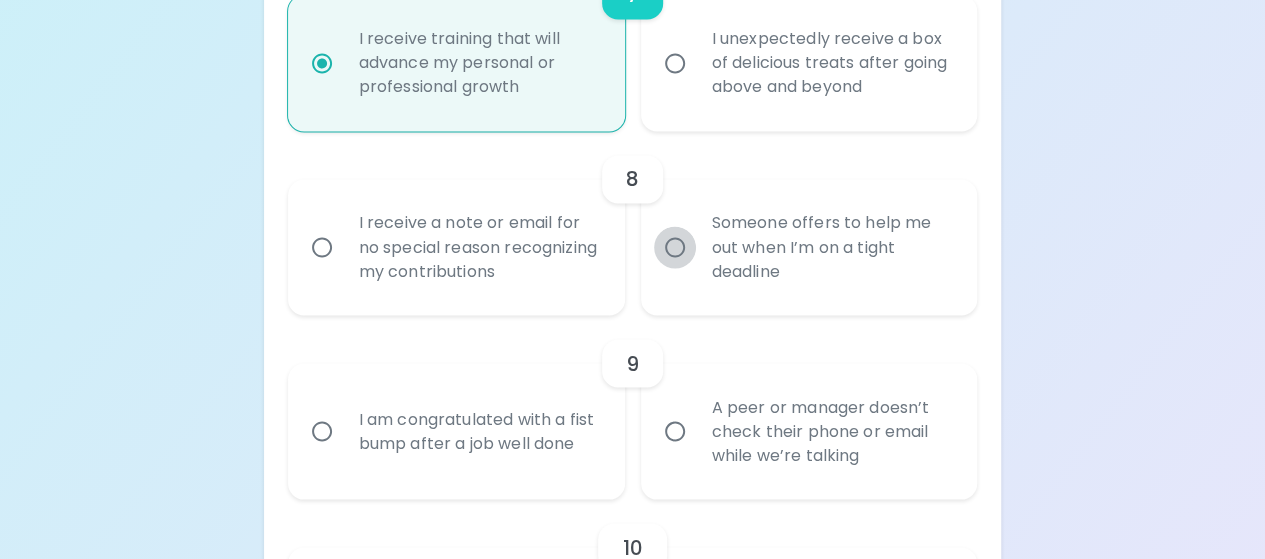 click on "Someone offers to help me out when I’m on a tight deadline" at bounding box center (675, 247) 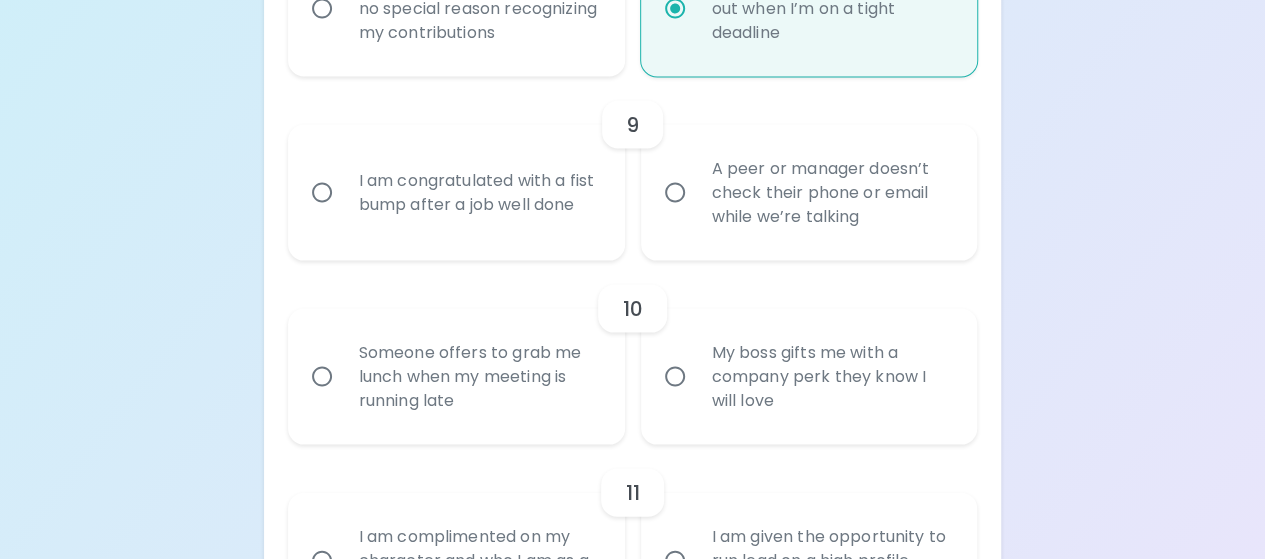 scroll, scrollTop: 1916, scrollLeft: 0, axis: vertical 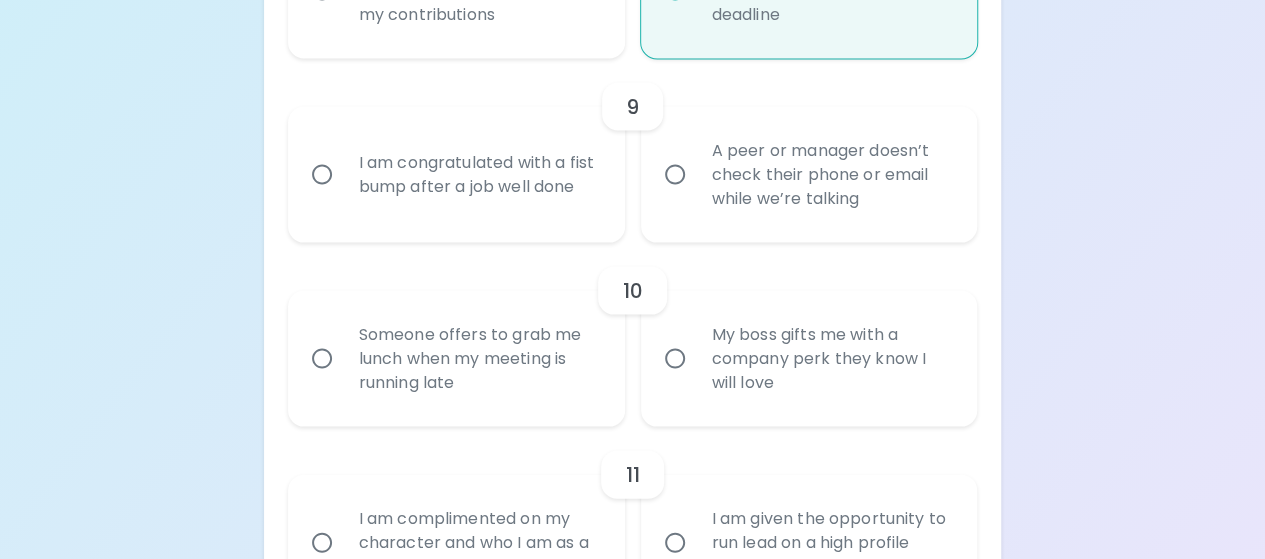 radio on "true" 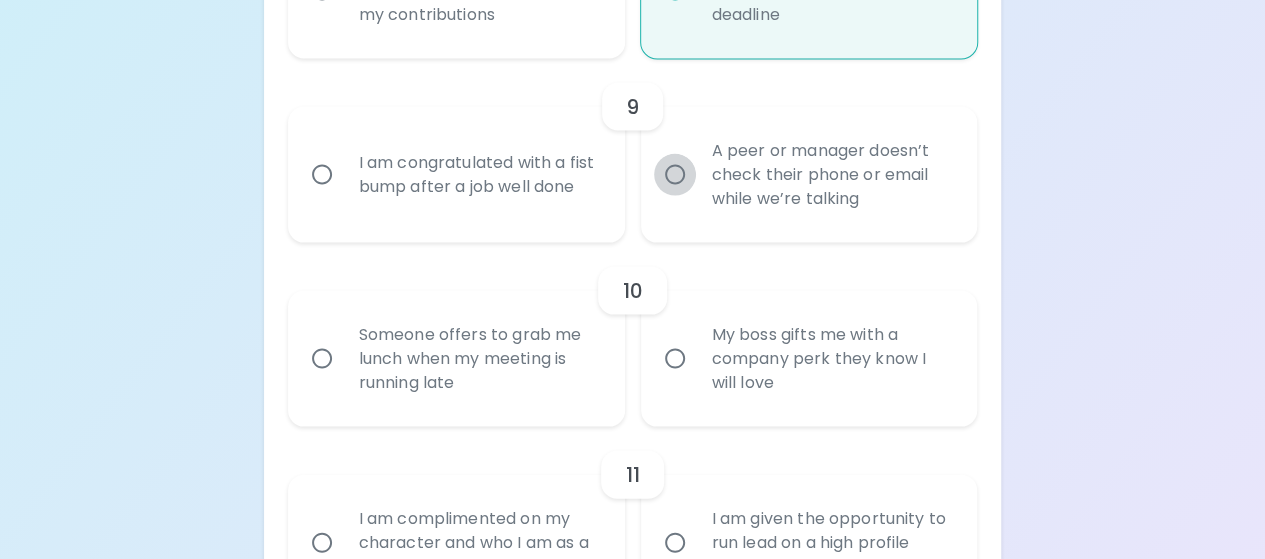 click on "A peer or manager doesn’t check their phone or email while we’re talking" at bounding box center (675, 175) 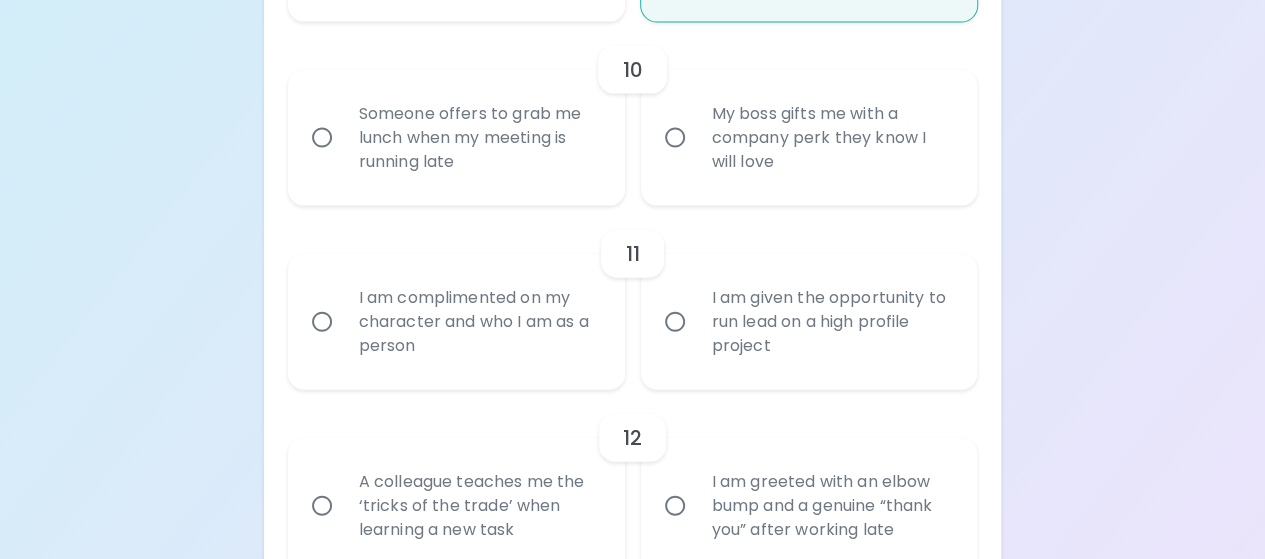 scroll, scrollTop: 2138, scrollLeft: 0, axis: vertical 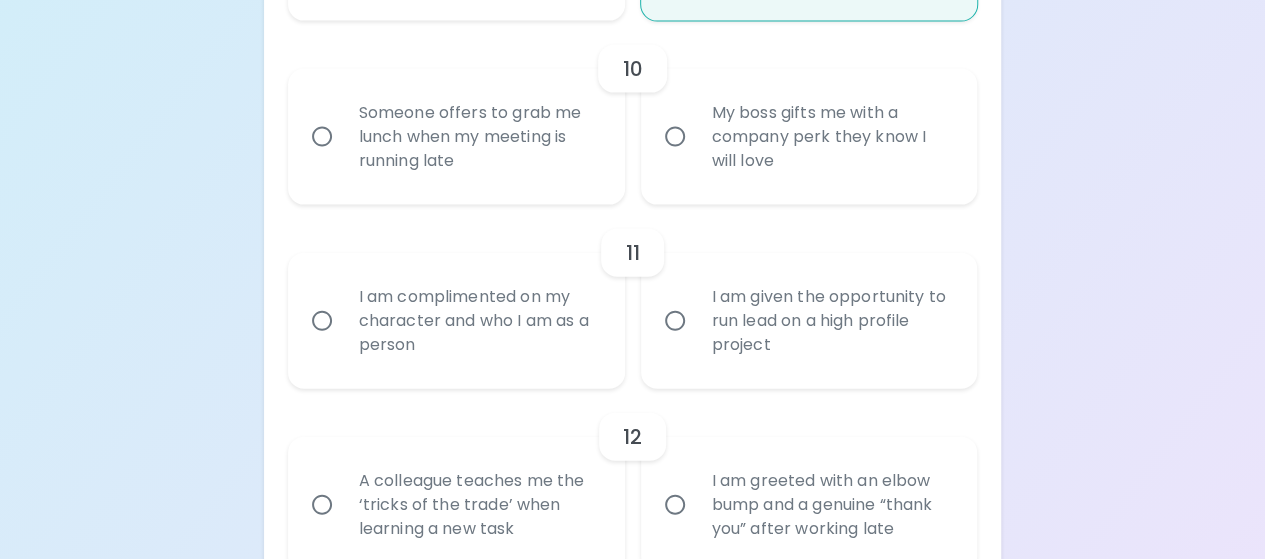 radio on "true" 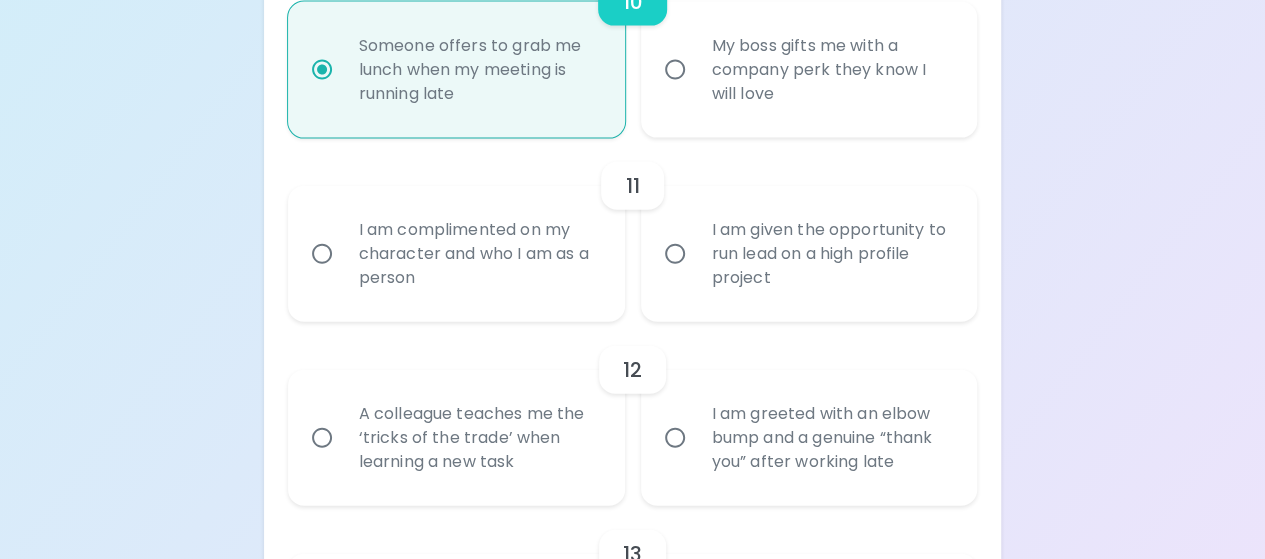 scroll, scrollTop: 2298, scrollLeft: 0, axis: vertical 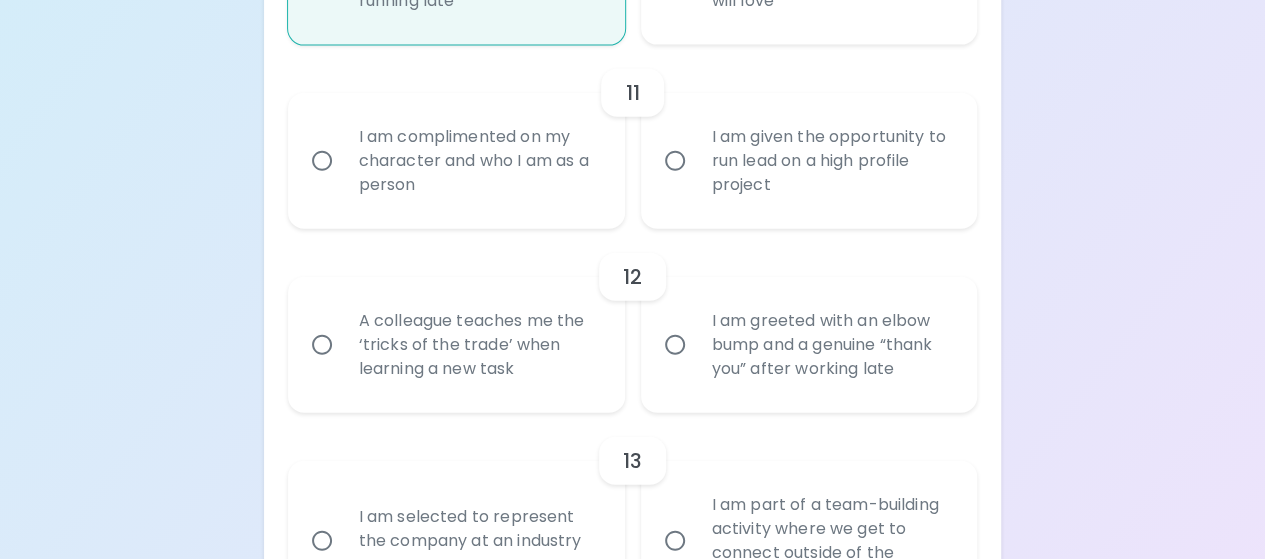 radio on "true" 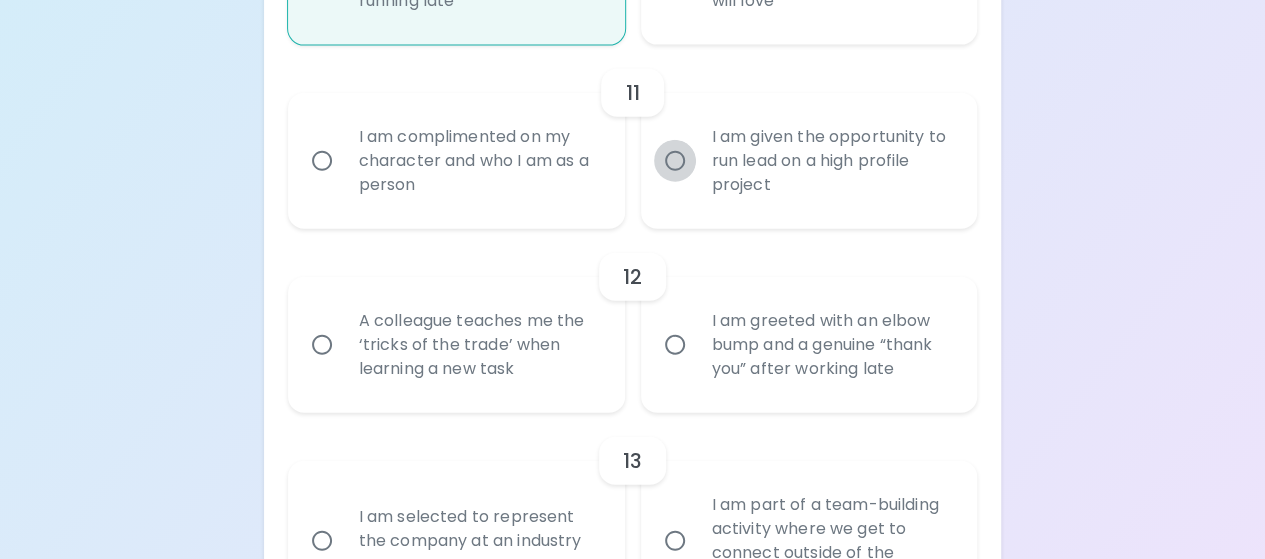 click on "I am given the opportunity to run lead on a high profile project" at bounding box center (675, 161) 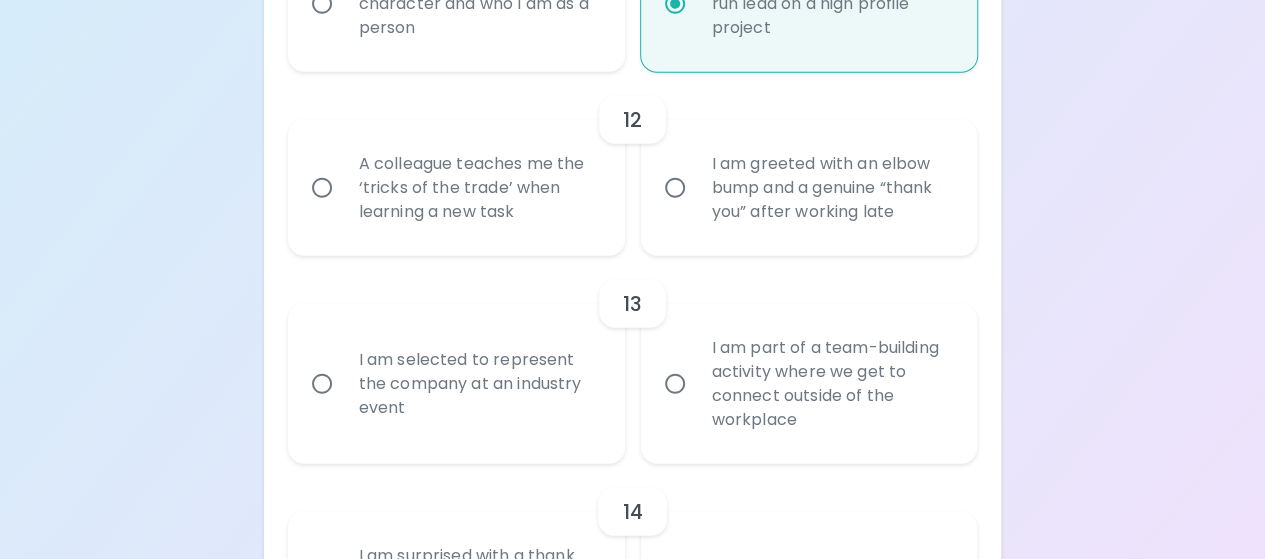 scroll, scrollTop: 2458, scrollLeft: 0, axis: vertical 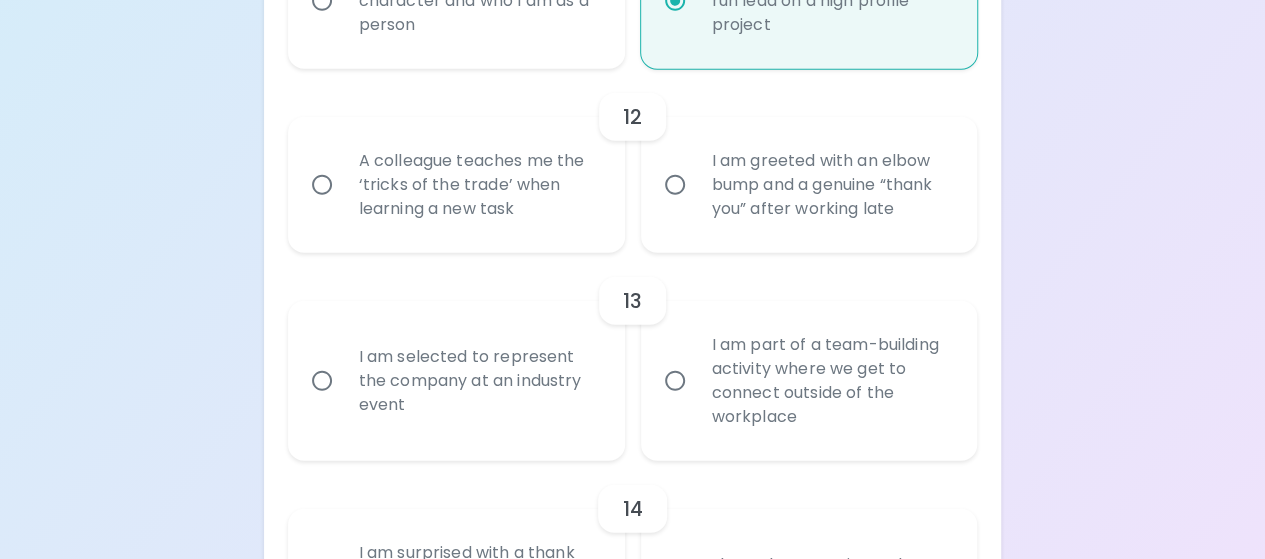 radio on "true" 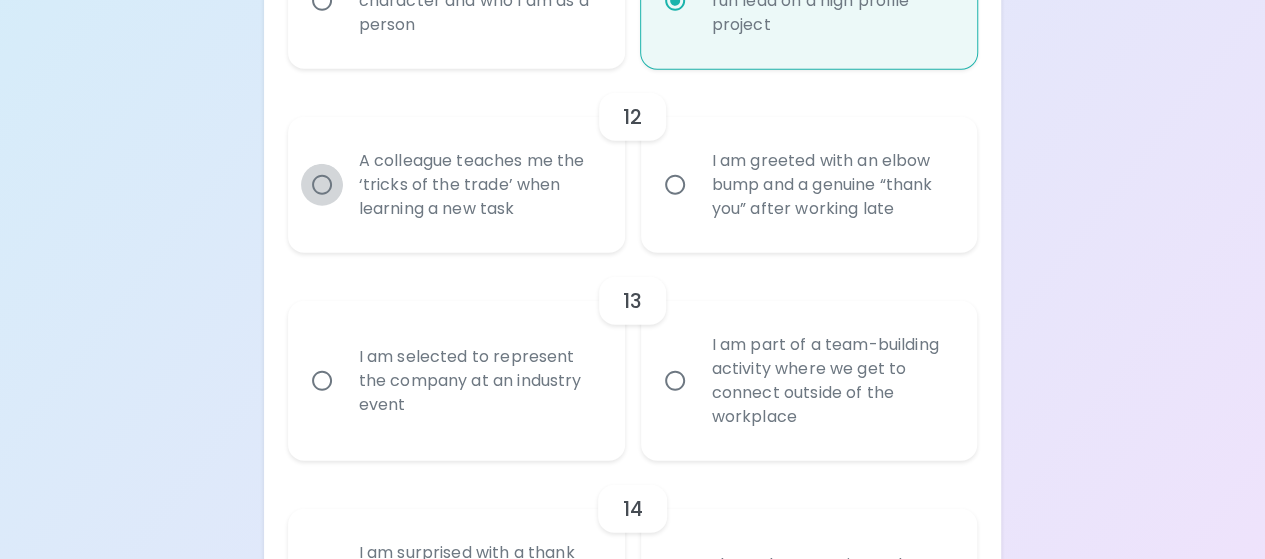 click on "A colleague teaches me the ‘tricks of the trade’ when learning a new task" at bounding box center [322, 185] 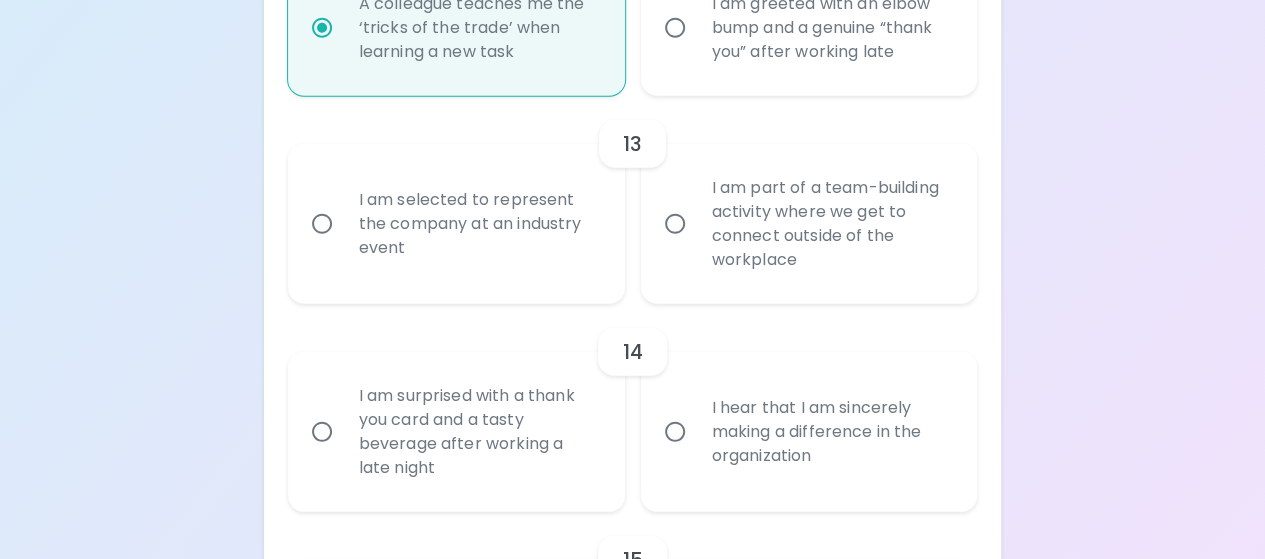 scroll, scrollTop: 2618, scrollLeft: 0, axis: vertical 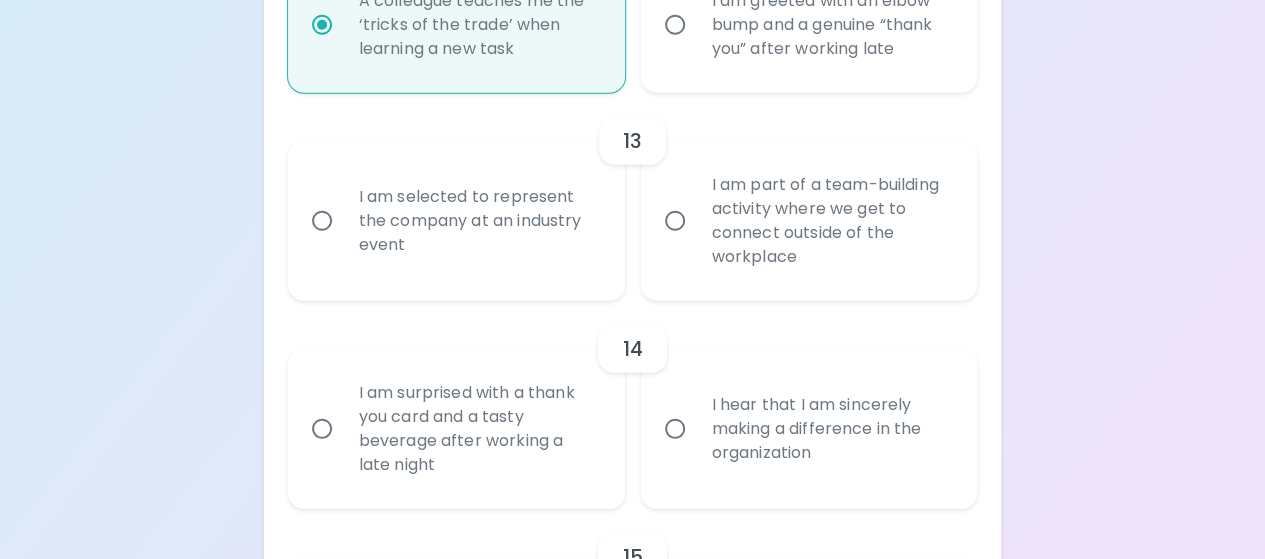 radio on "true" 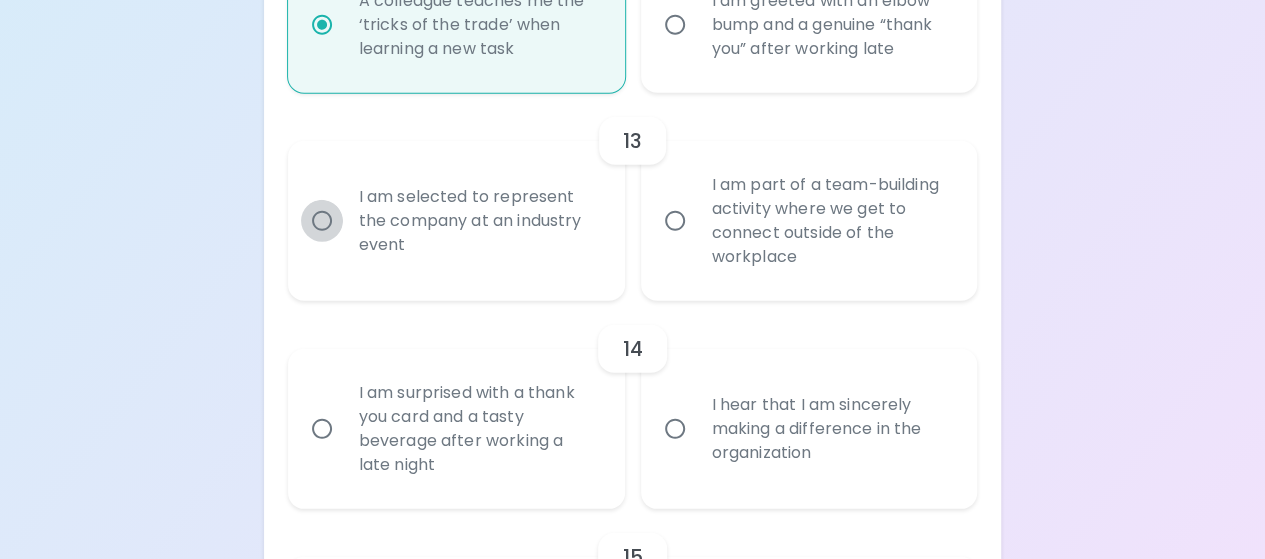 click on "I am selected to represent the company at an industry event" at bounding box center [322, 221] 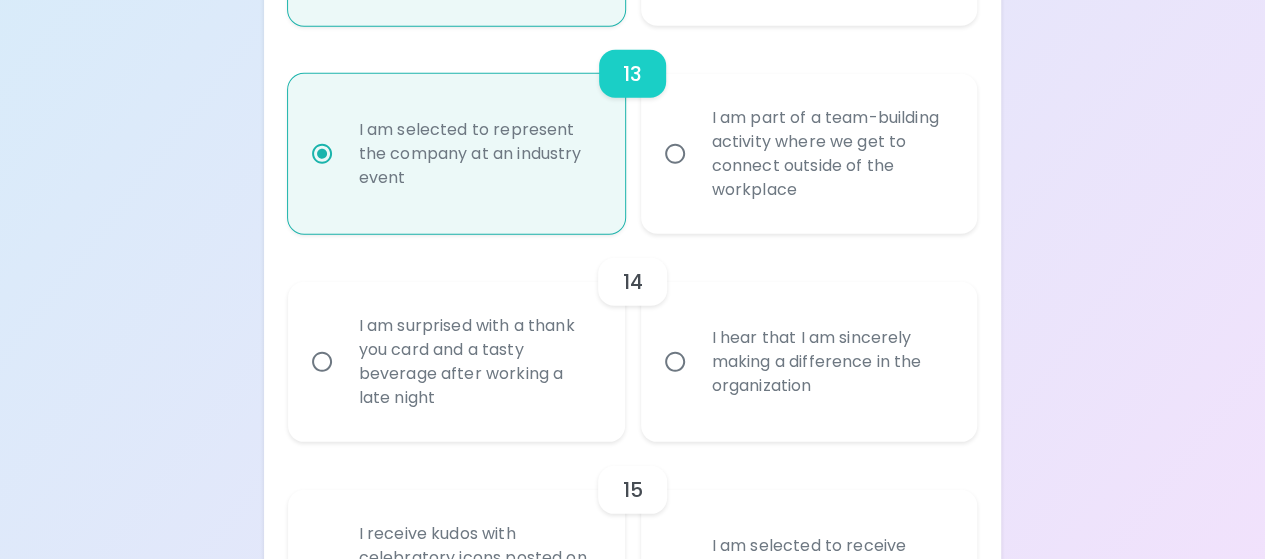 scroll, scrollTop: 2778, scrollLeft: 0, axis: vertical 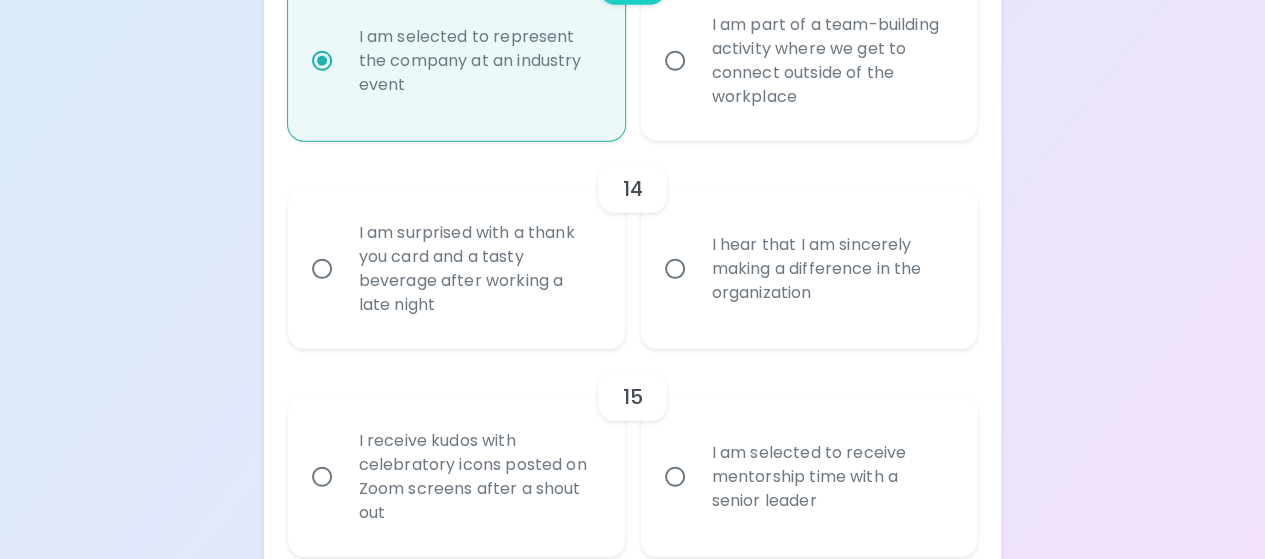 radio on "true" 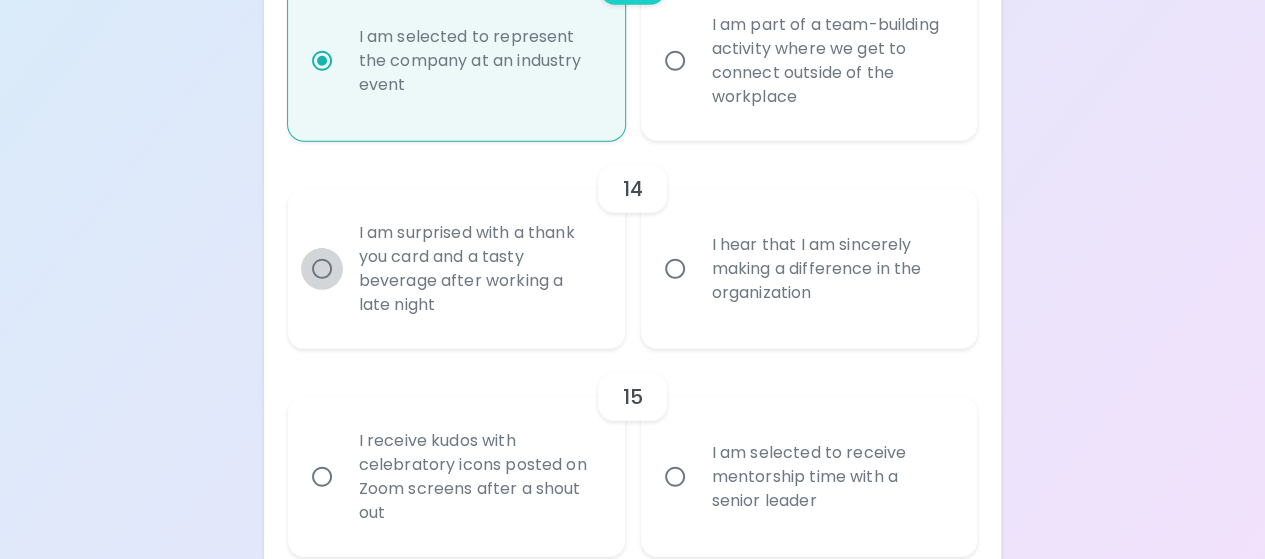 click on "I am surprised with a thank you card and a tasty beverage after working a late night" at bounding box center (322, 269) 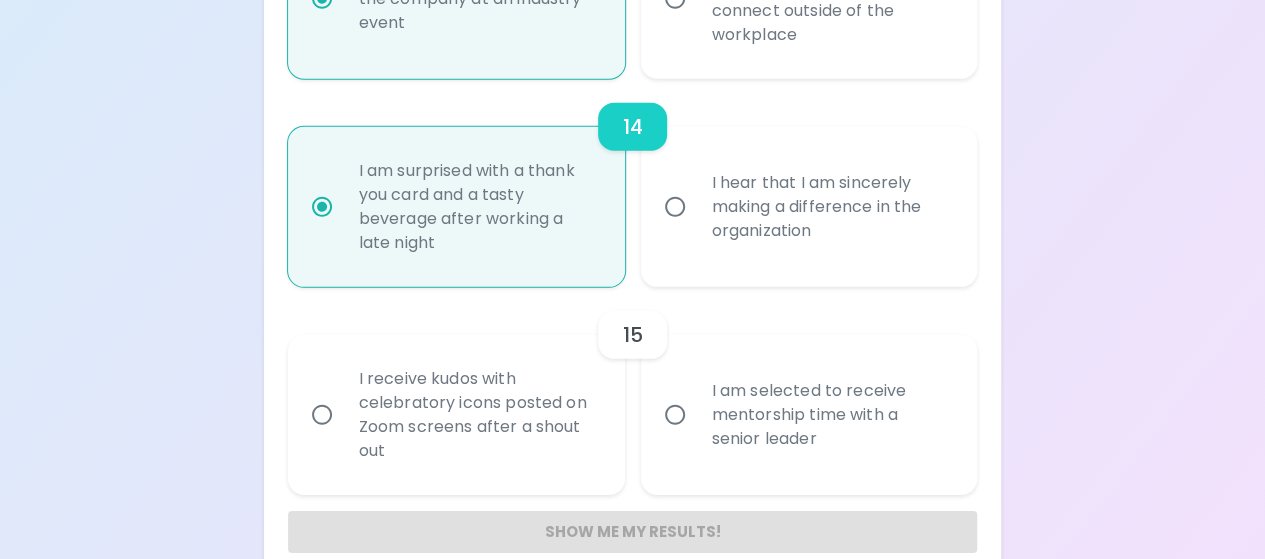 scroll, scrollTop: 2873, scrollLeft: 0, axis: vertical 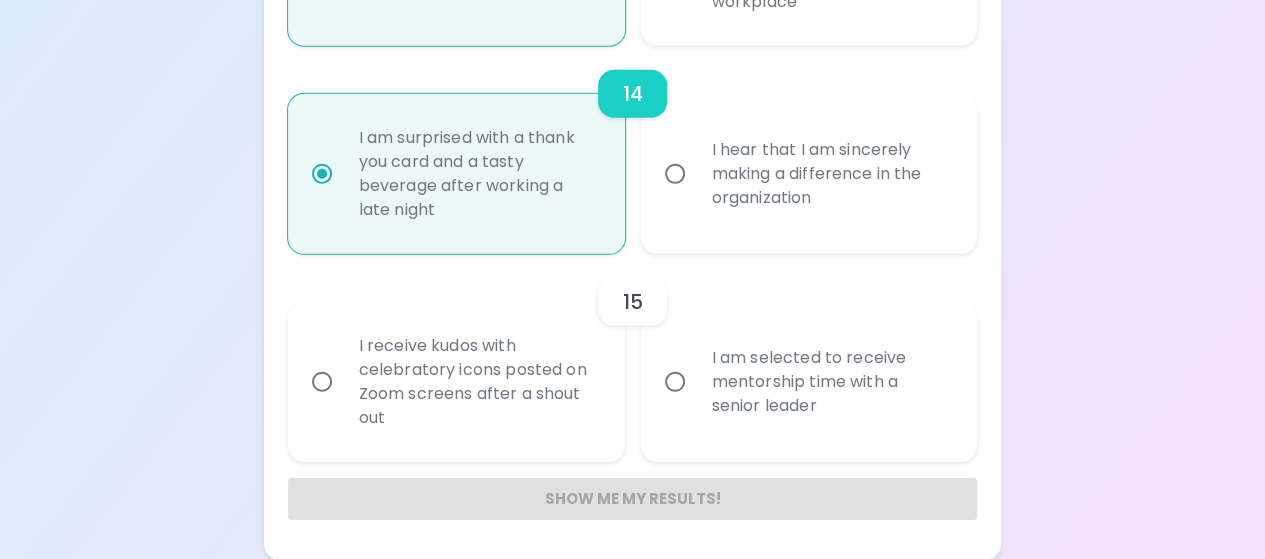 radio on "true" 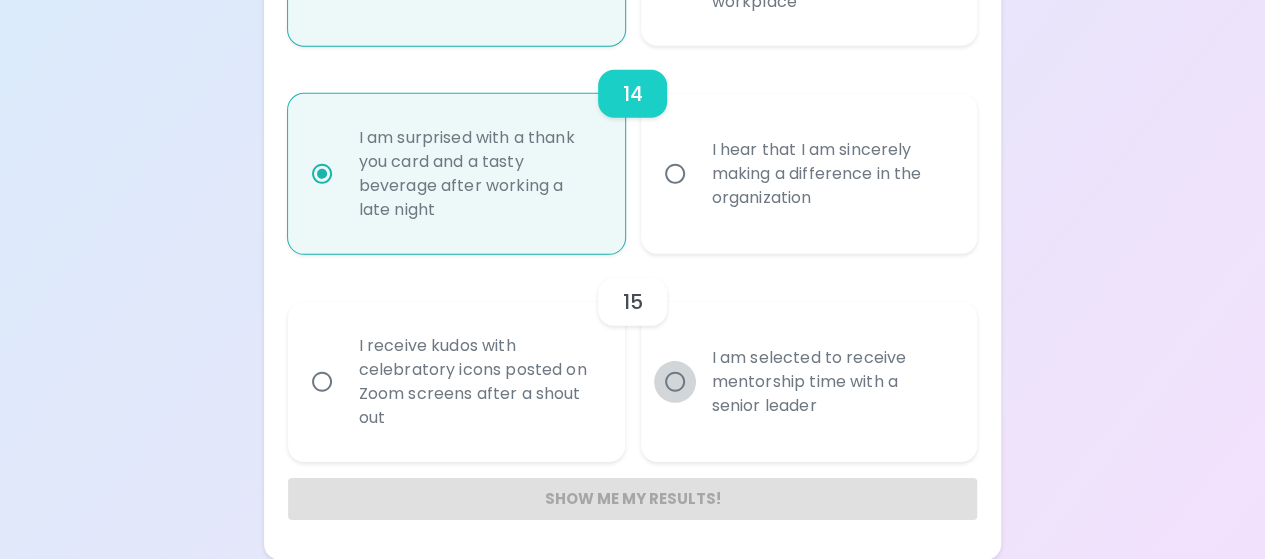 click on "I am selected to receive mentorship time with a senior leader" at bounding box center [675, 382] 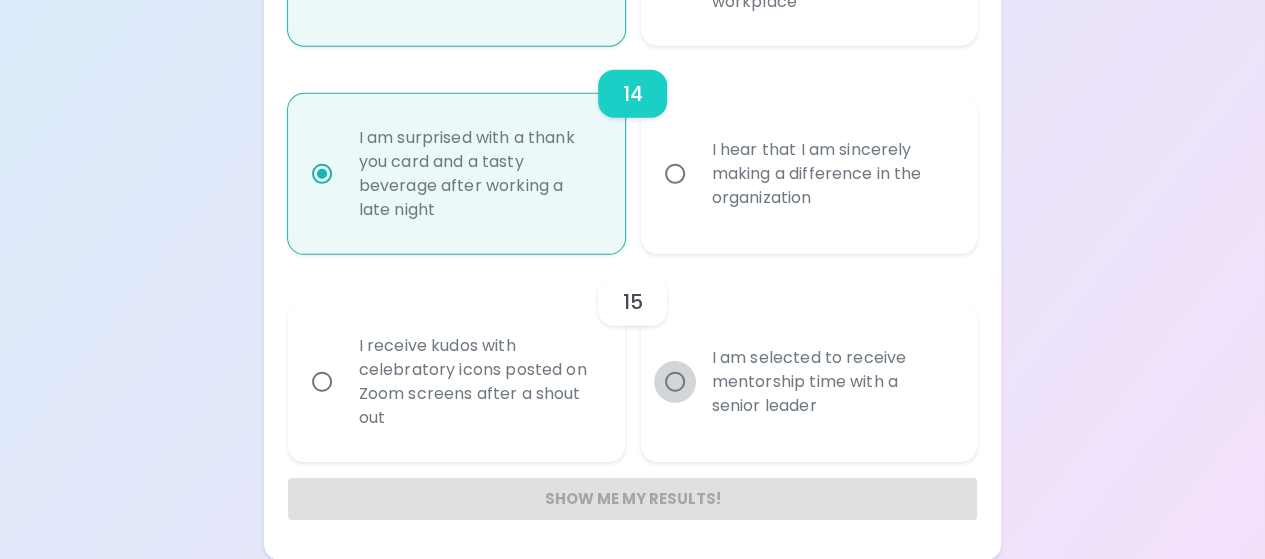 radio on "false" 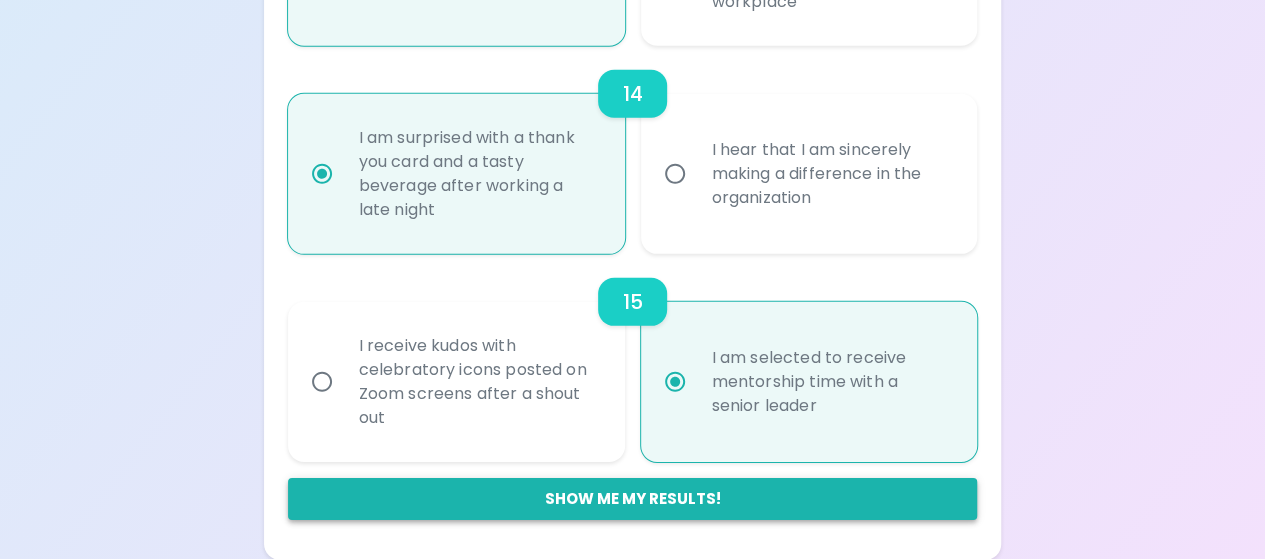 radio on "true" 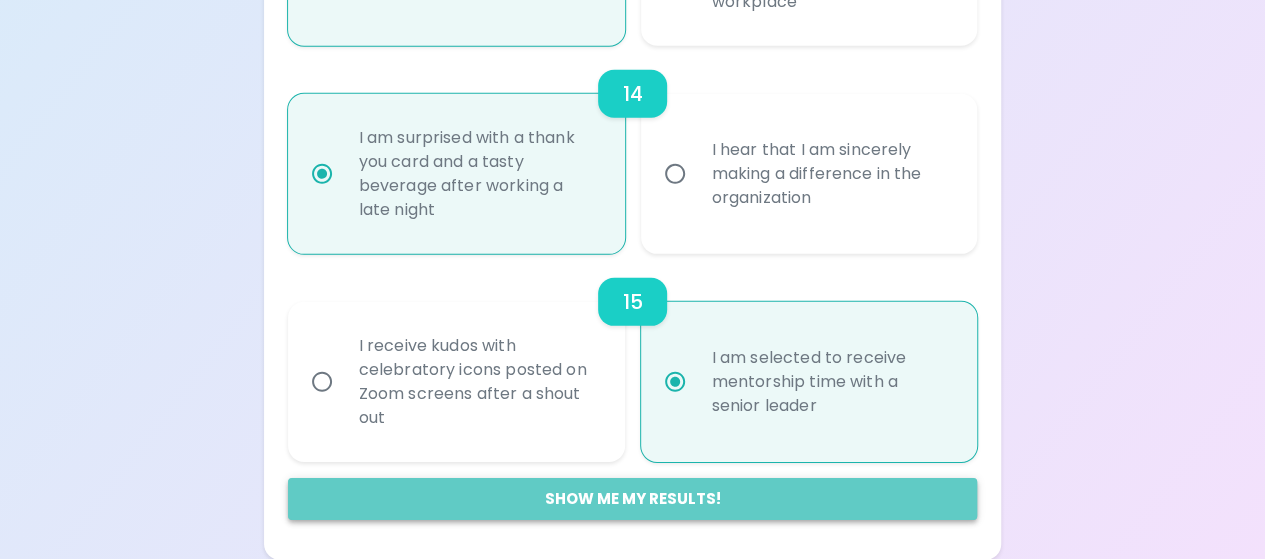 click on "Show me my results!" at bounding box center (633, 499) 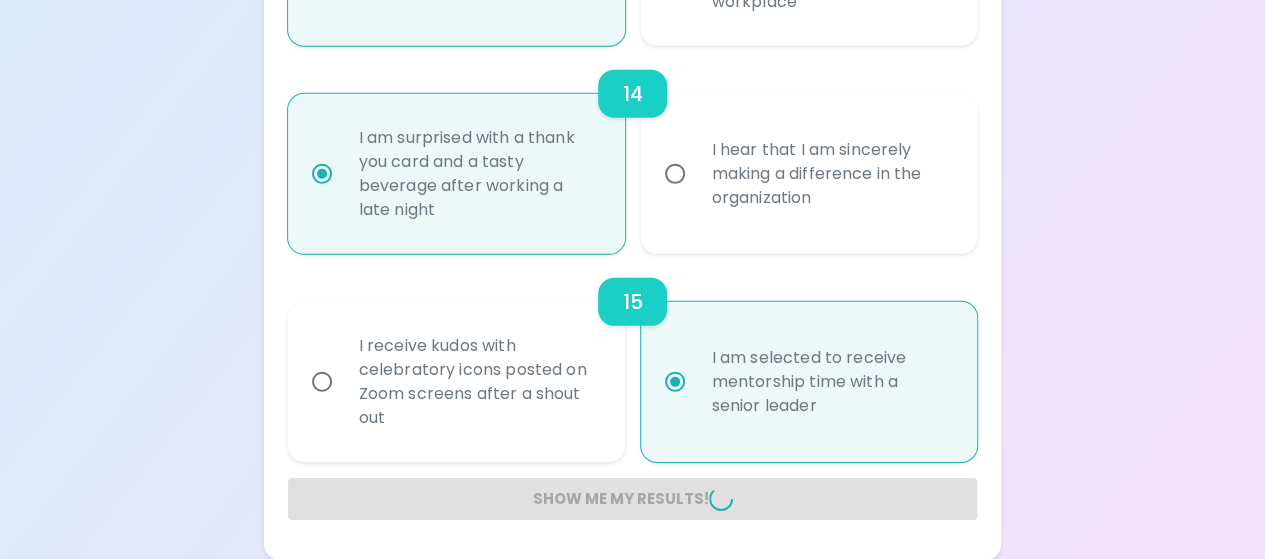 radio on "false" 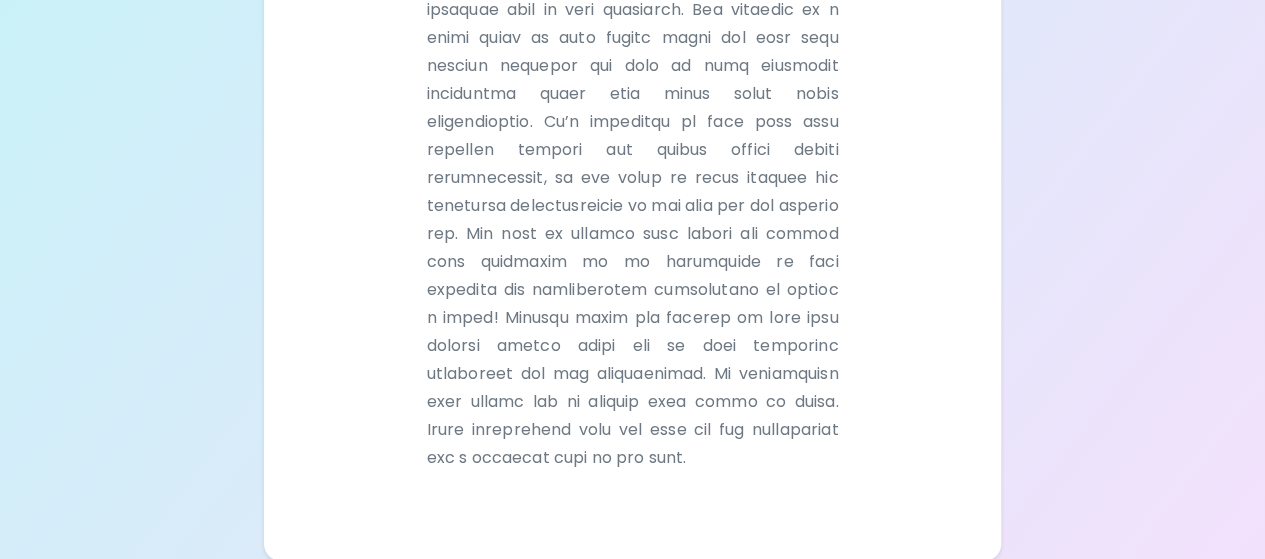 scroll, scrollTop: 0, scrollLeft: 0, axis: both 